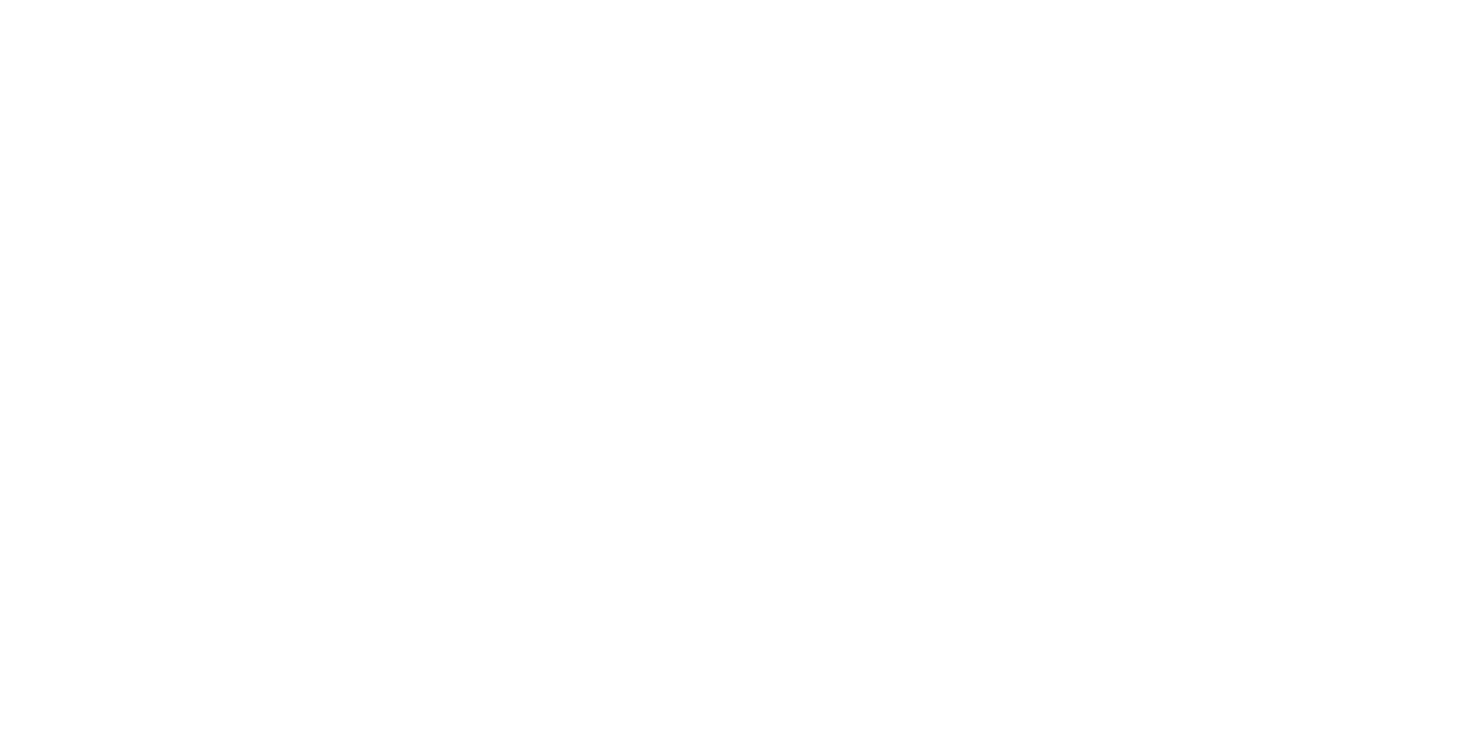 scroll, scrollTop: 0, scrollLeft: 0, axis: both 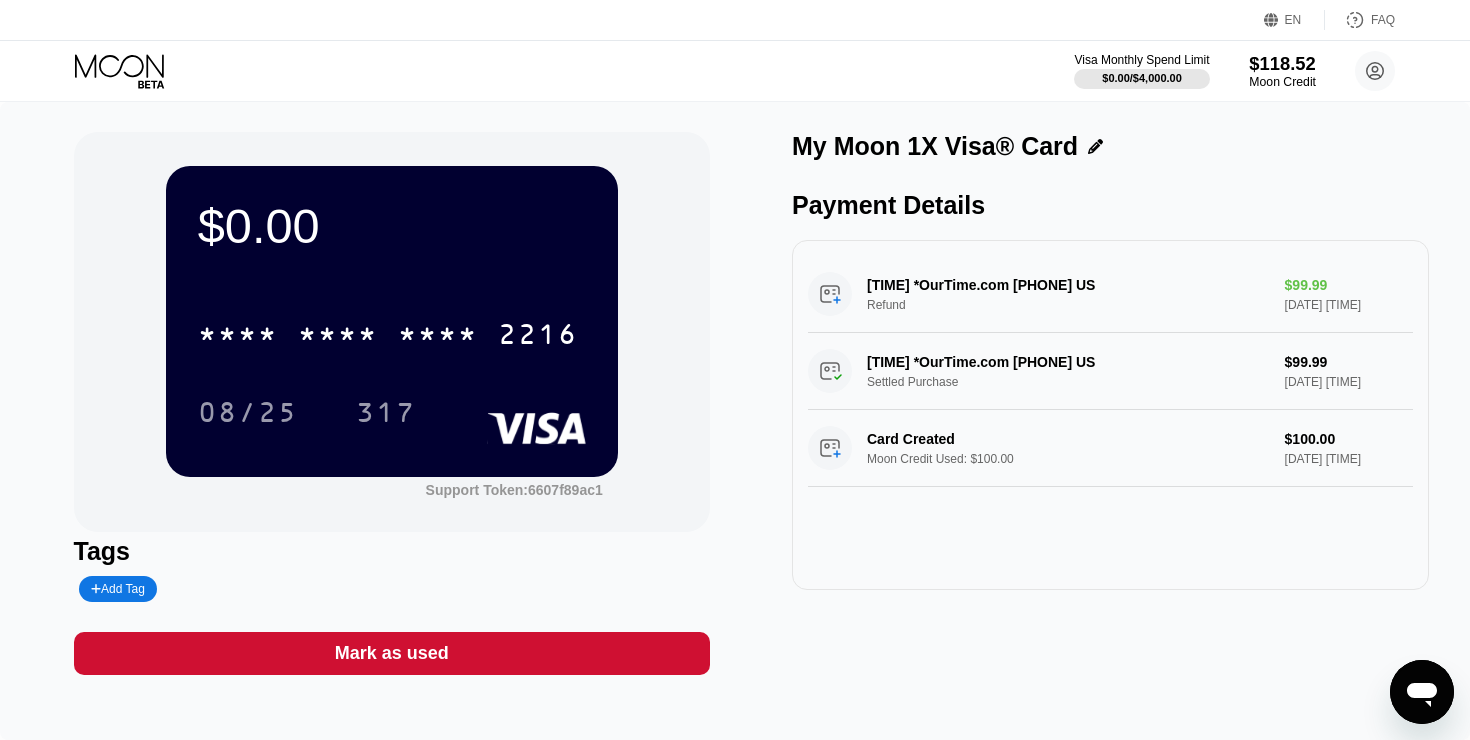 click on "$118.52" at bounding box center [1282, 63] 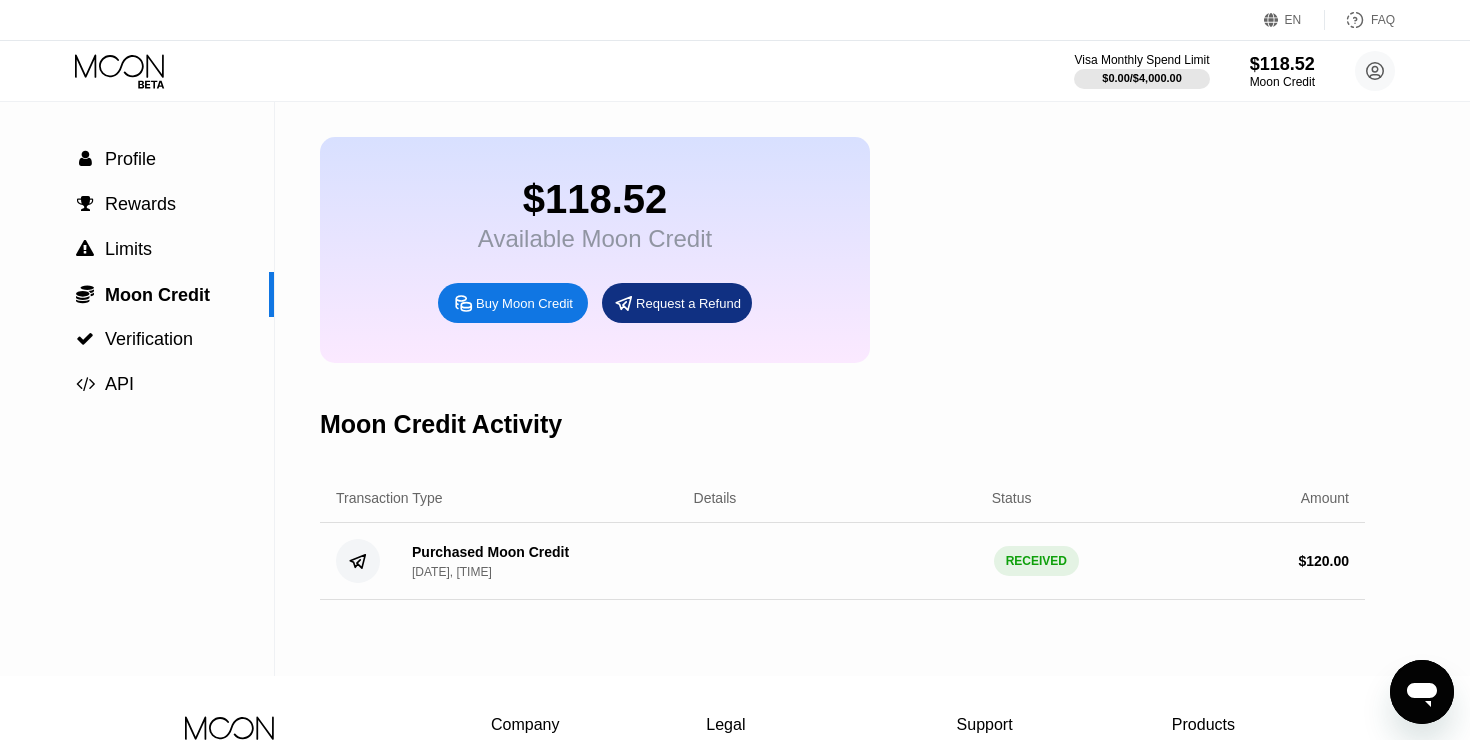 scroll, scrollTop: 0, scrollLeft: 0, axis: both 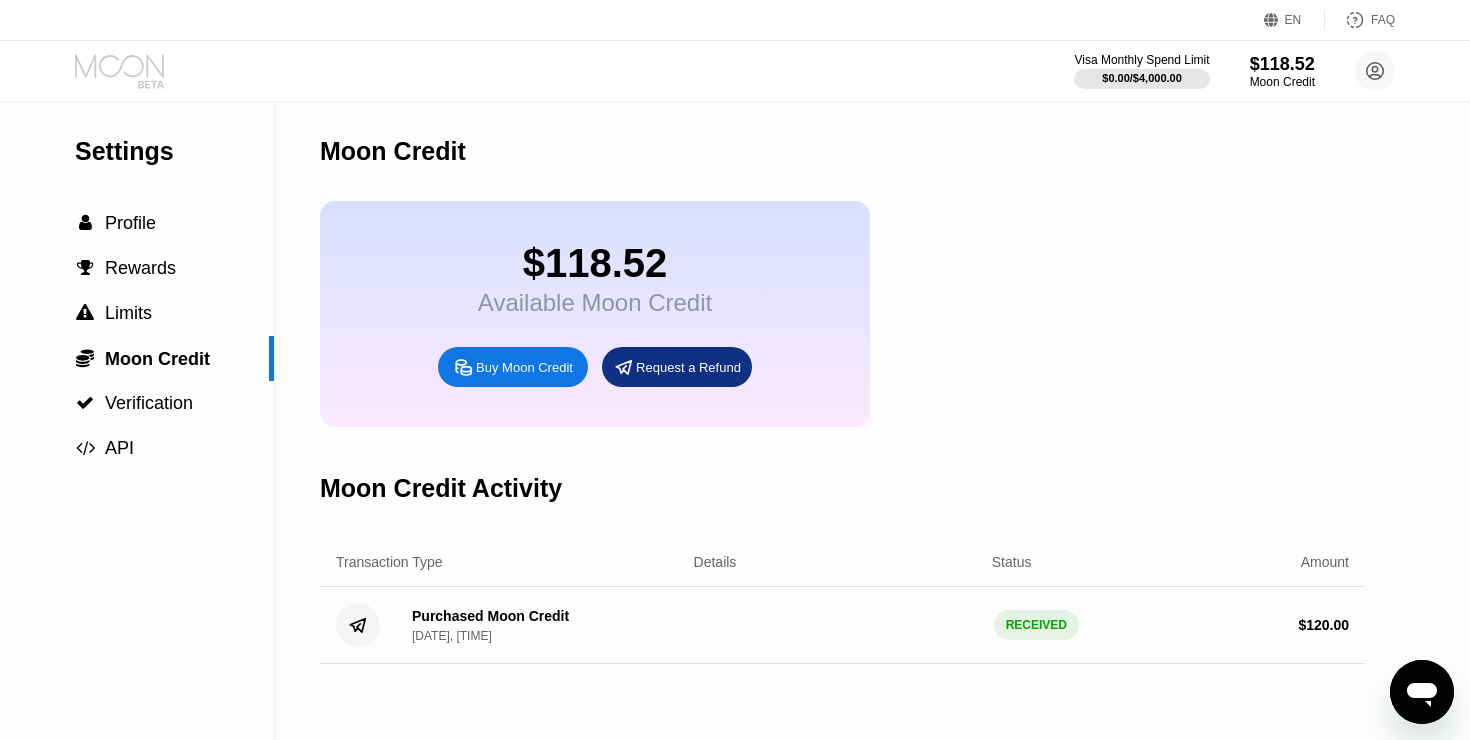 click 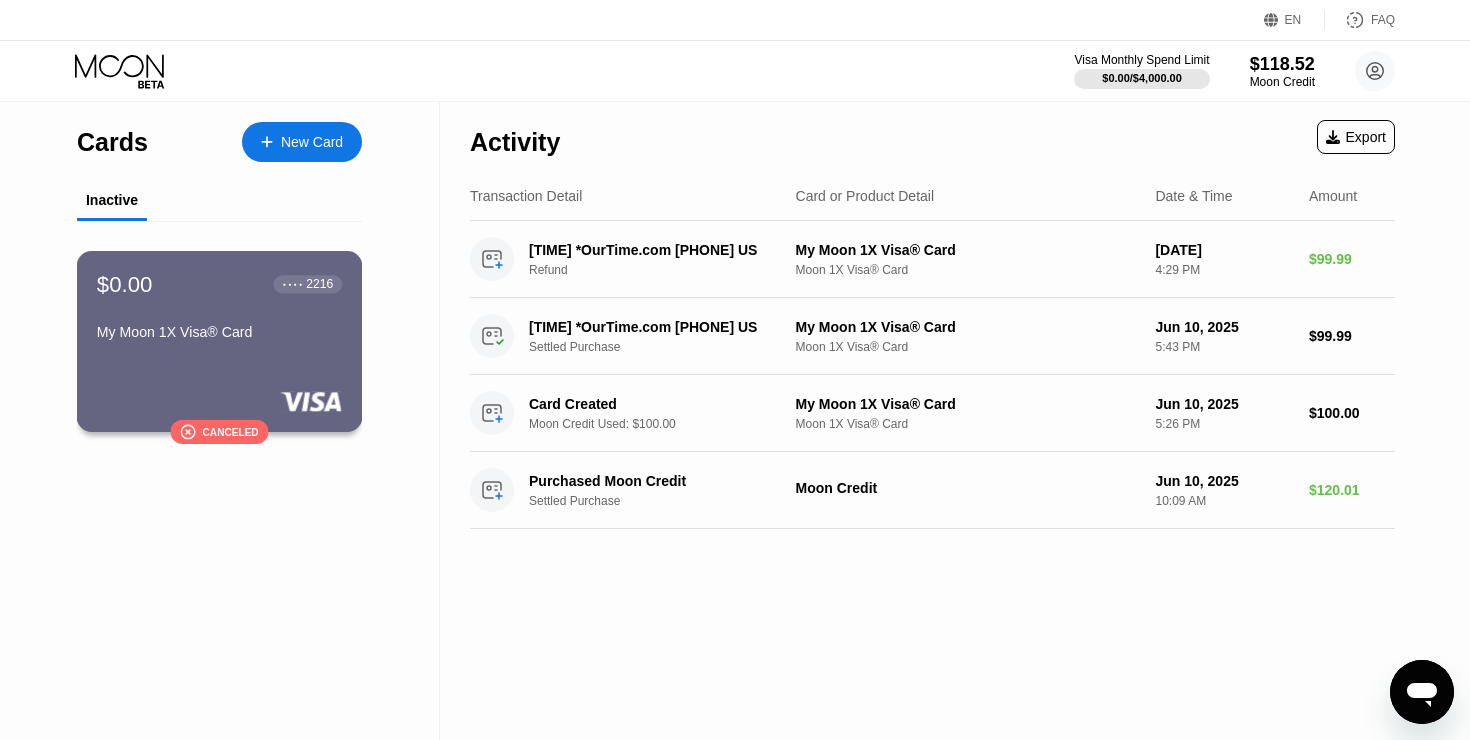 click on "" at bounding box center [188, 431] 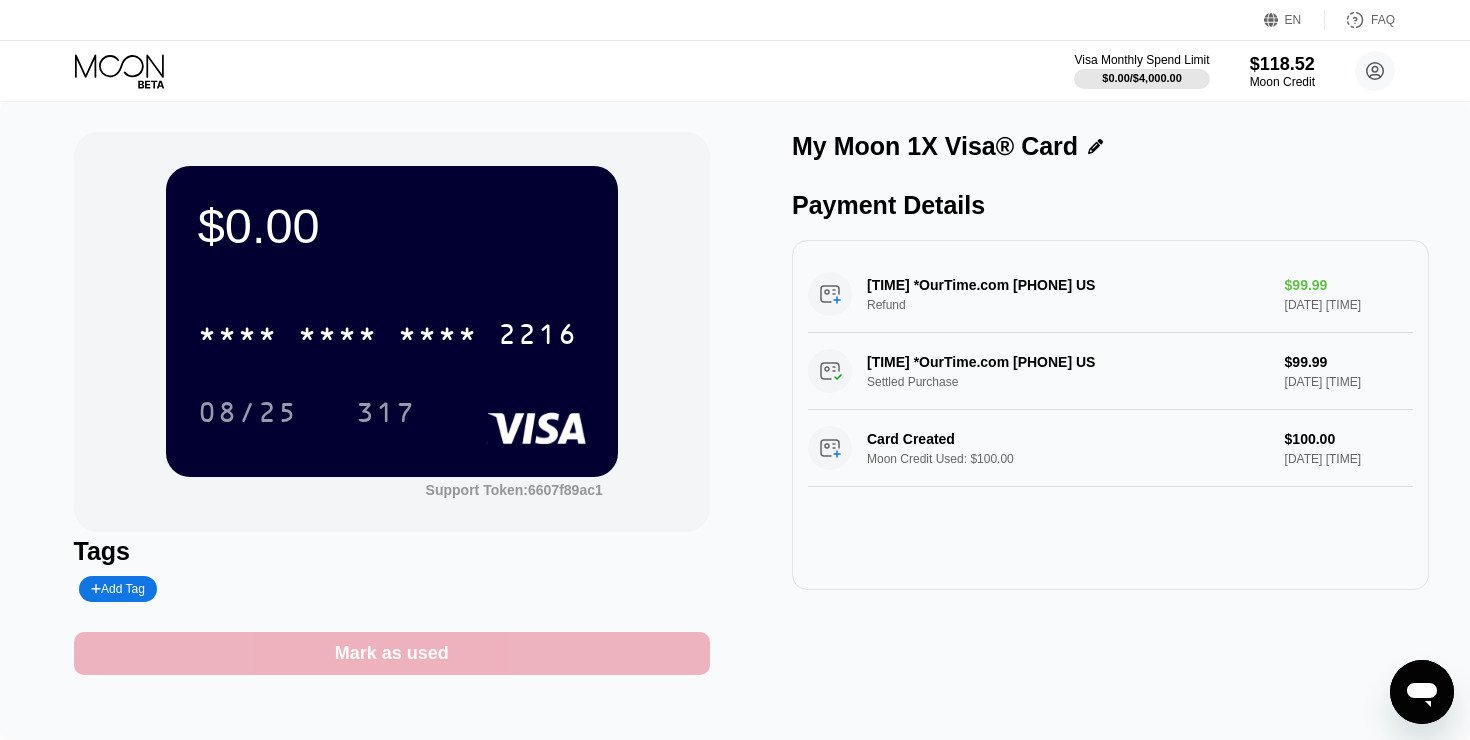 click on "Mark as used" at bounding box center (392, 653) 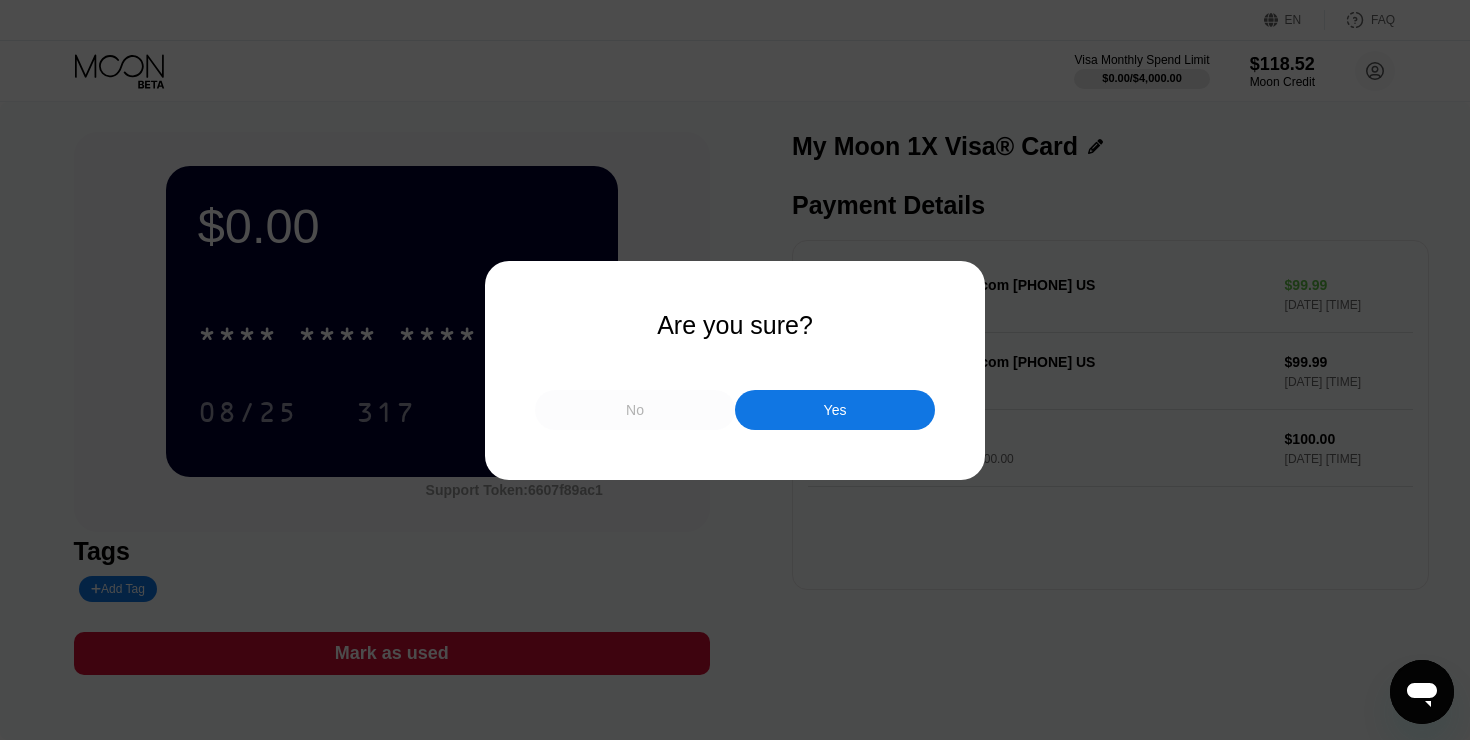 click on "No" at bounding box center (635, 410) 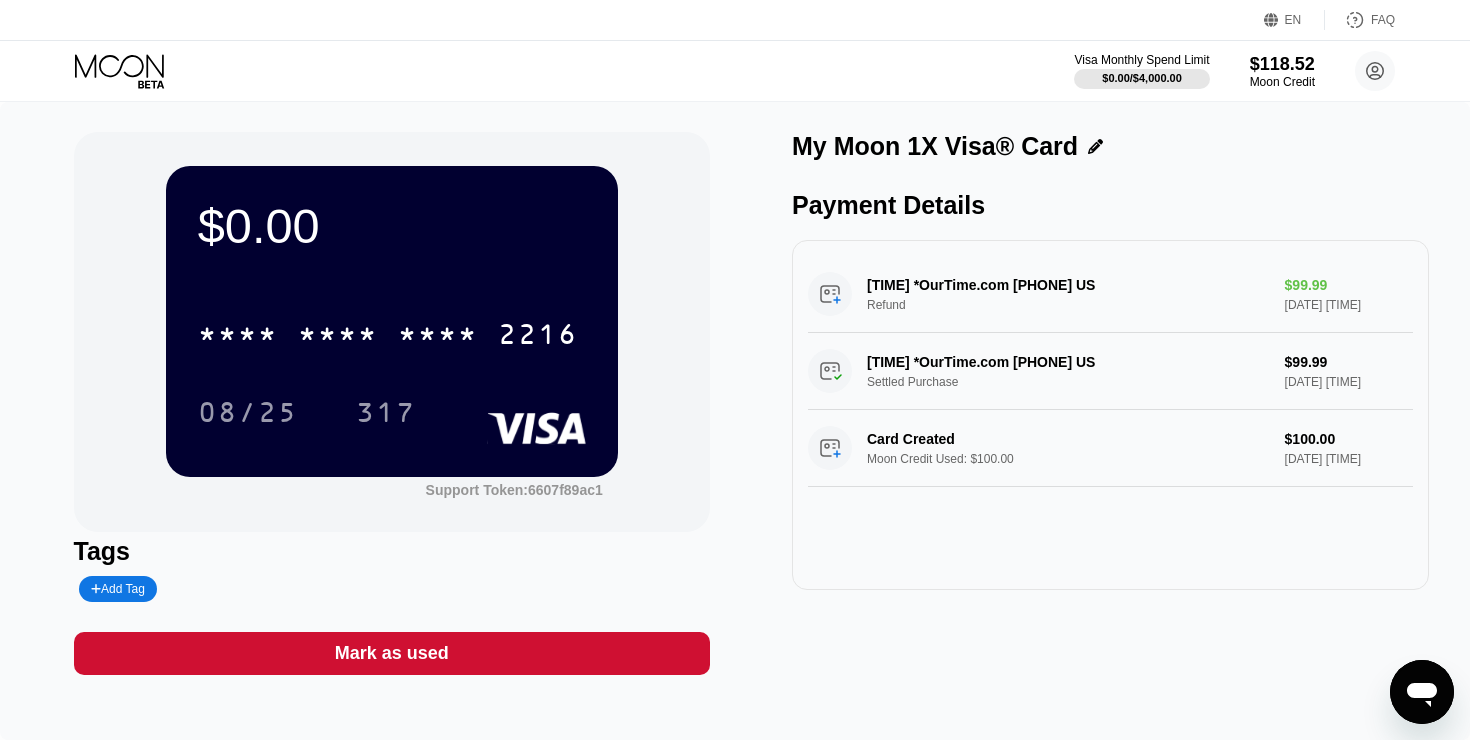 click on "Add Tag" at bounding box center (118, 589) 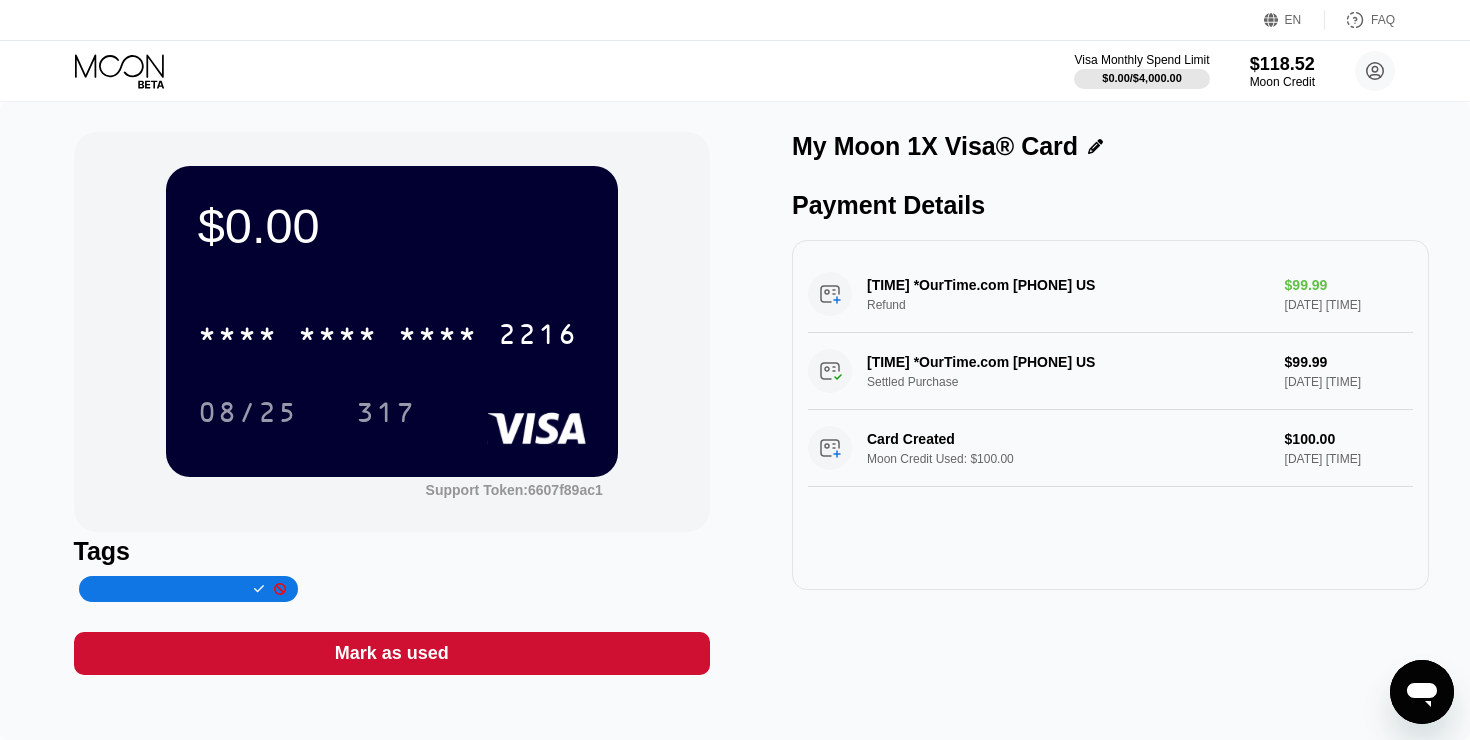 click at bounding box center (275, 589) 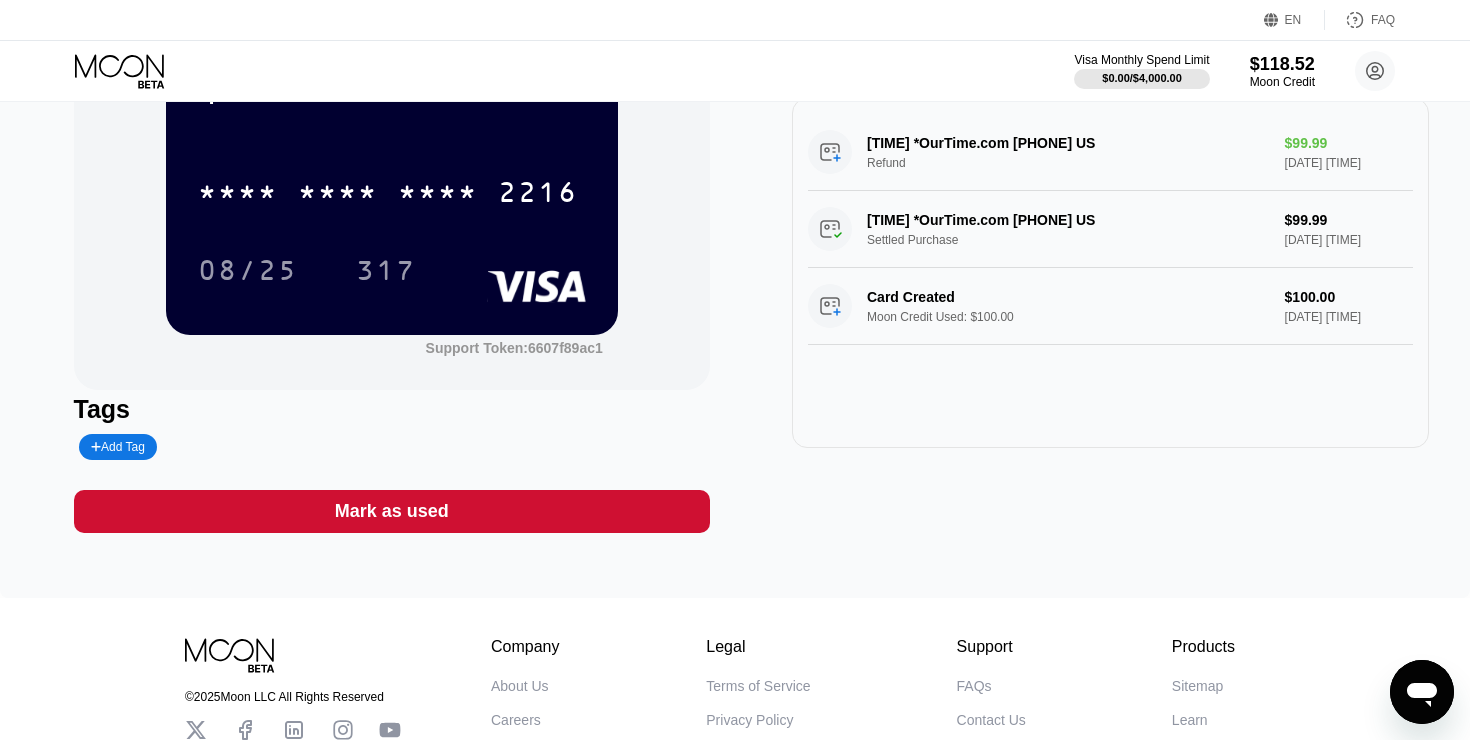 scroll, scrollTop: 0, scrollLeft: 0, axis: both 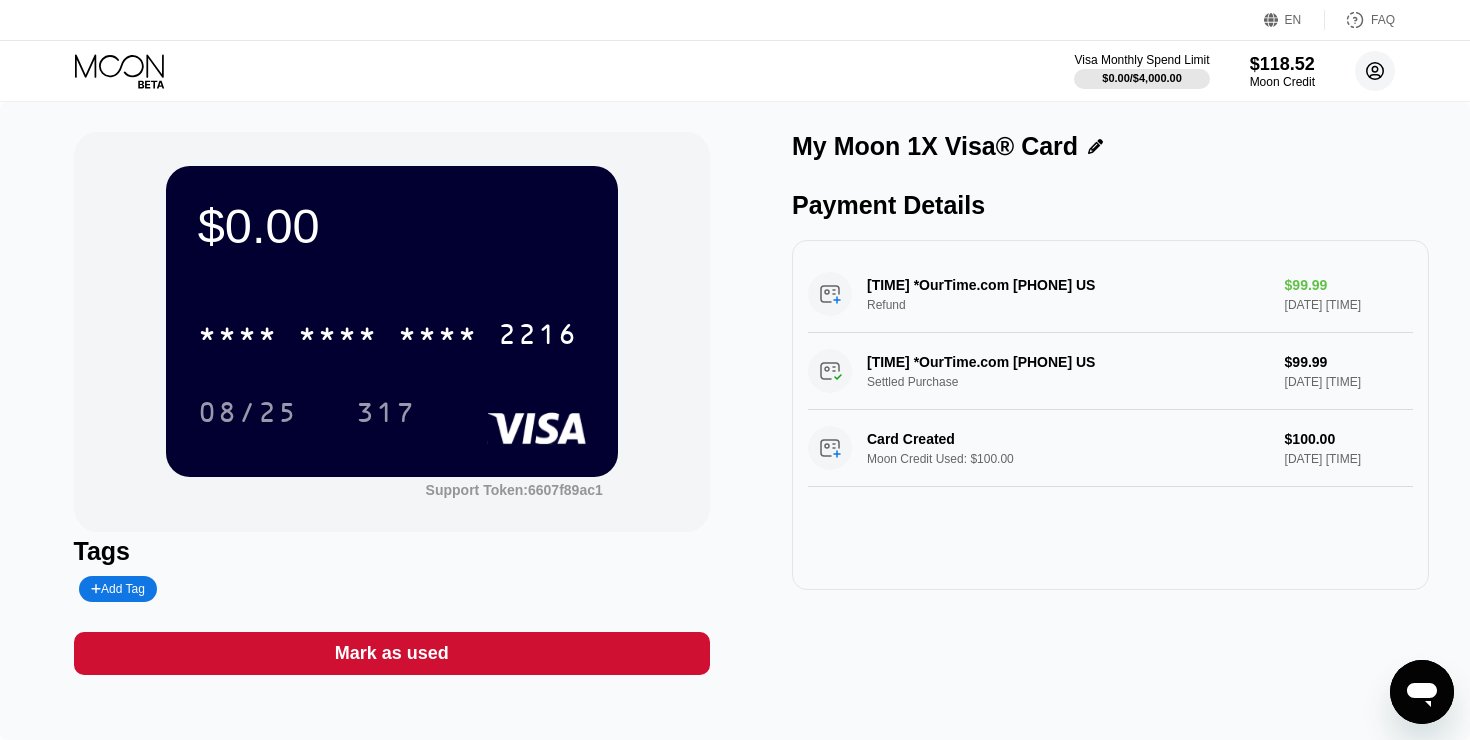 click 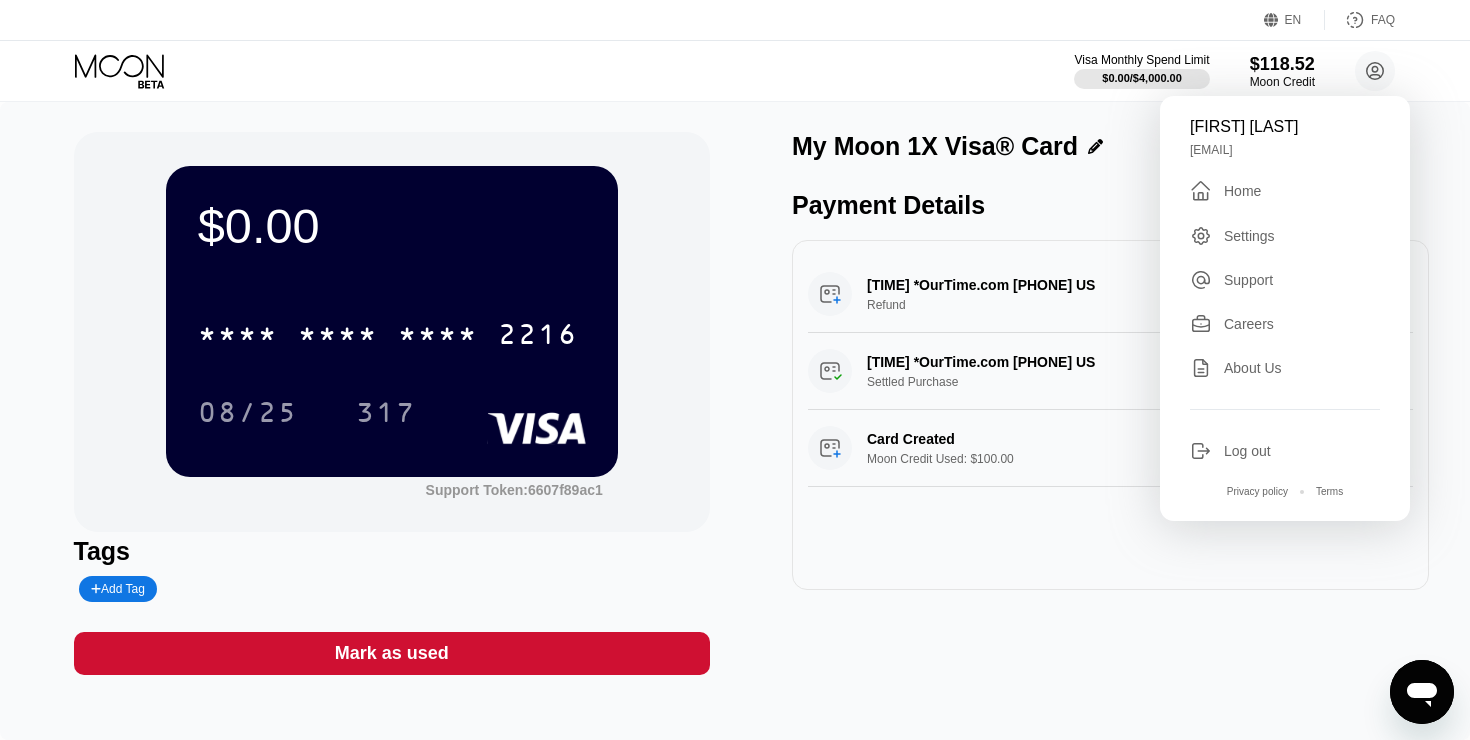 click on "$0.00 * * * * * * * * * * * * 2216 08/25 317 Support Token:  6607f89ac1" at bounding box center (392, 332) 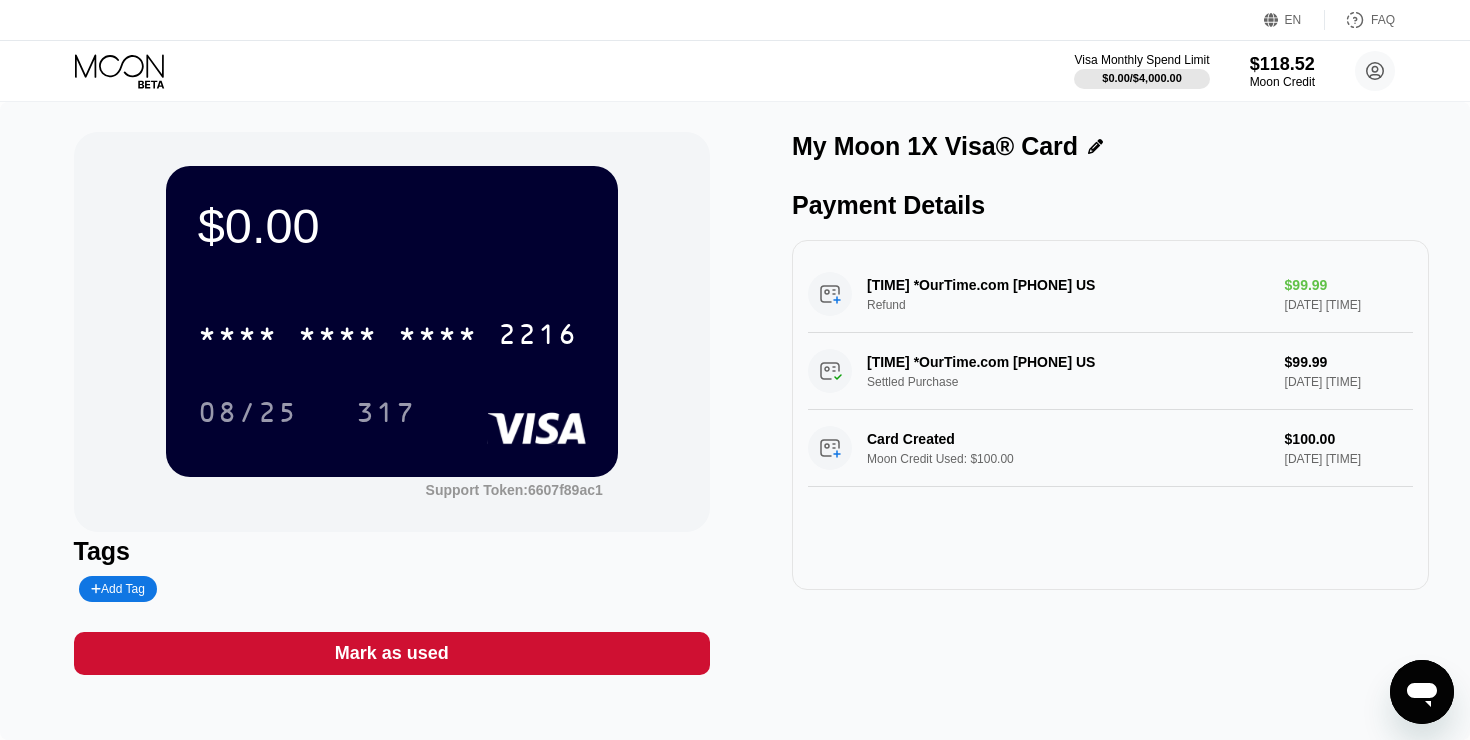 click 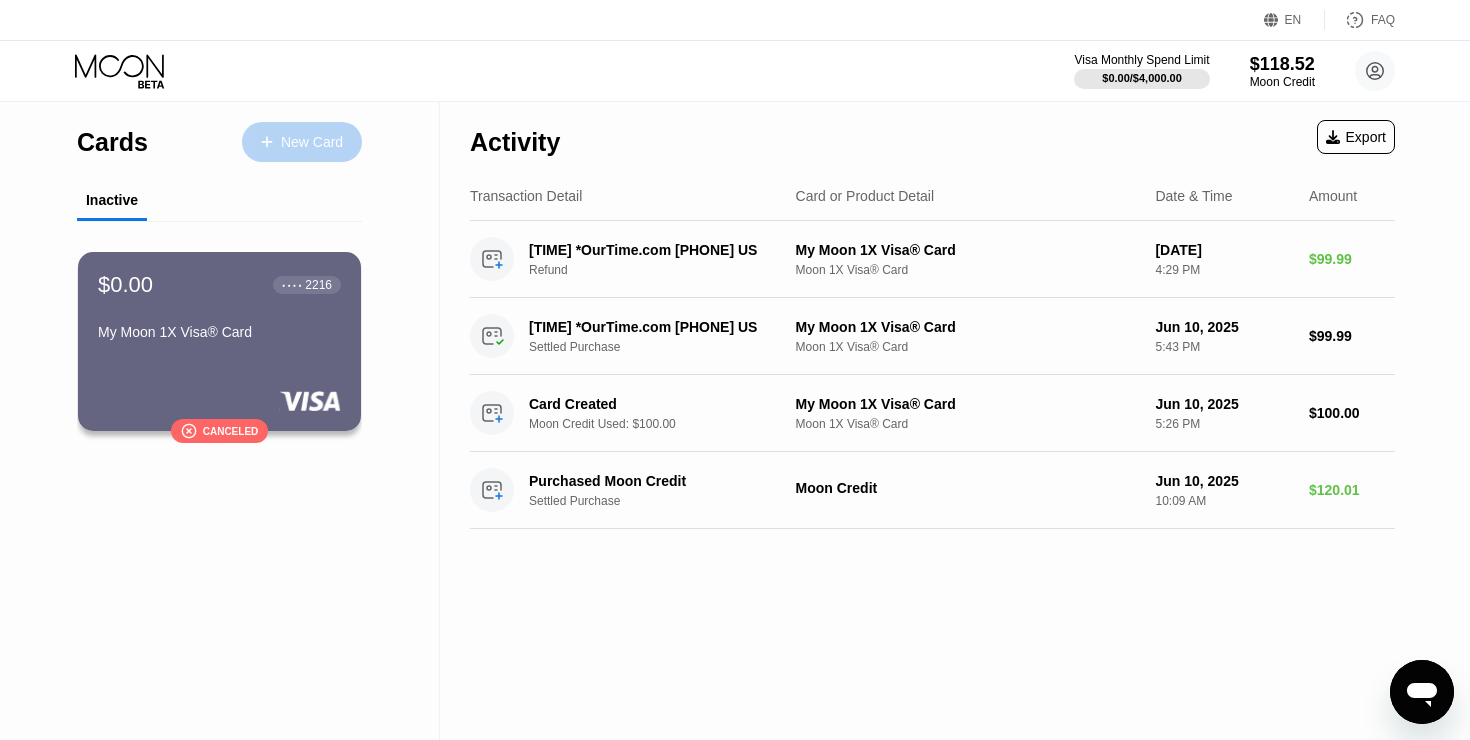 click on "New Card" at bounding box center [312, 142] 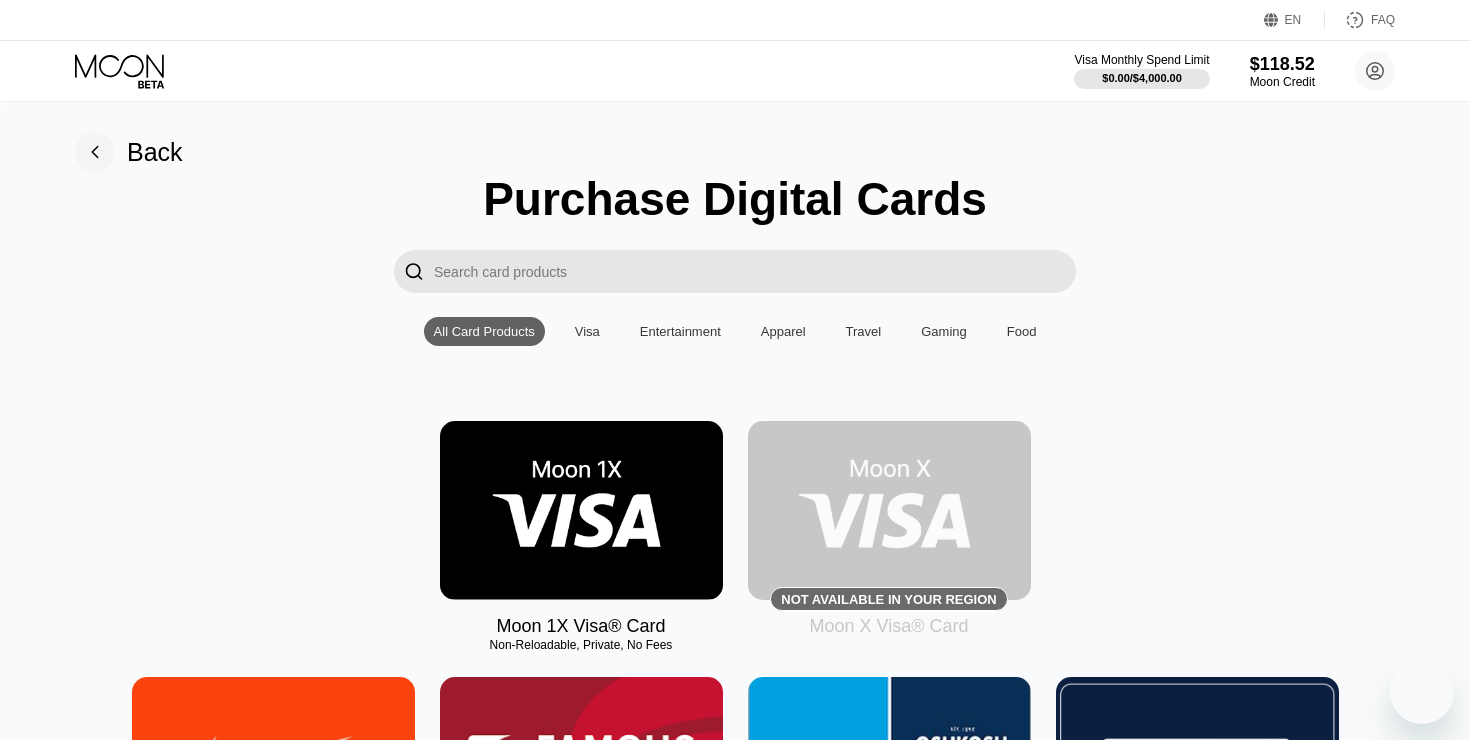 scroll, scrollTop: 2113, scrollLeft: 0, axis: vertical 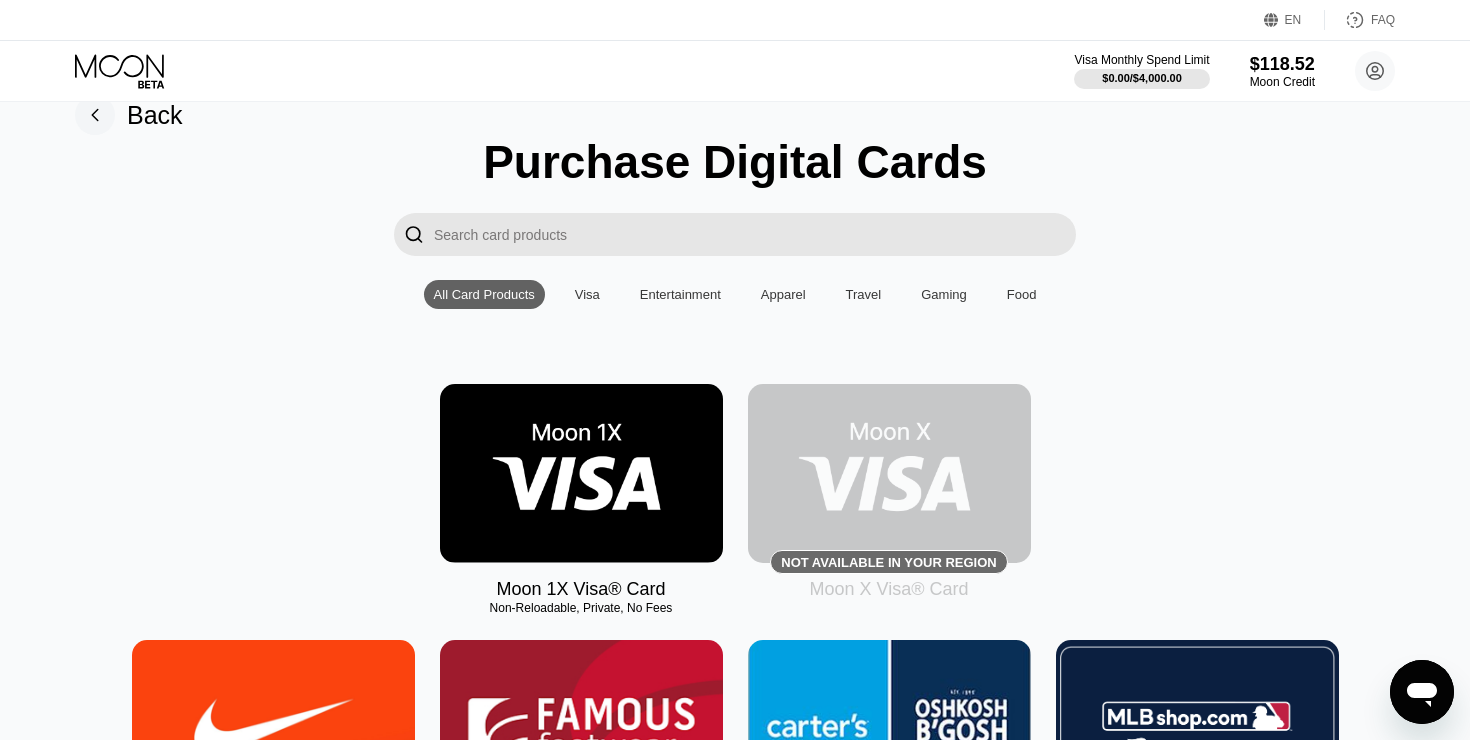 click at bounding box center [581, 473] 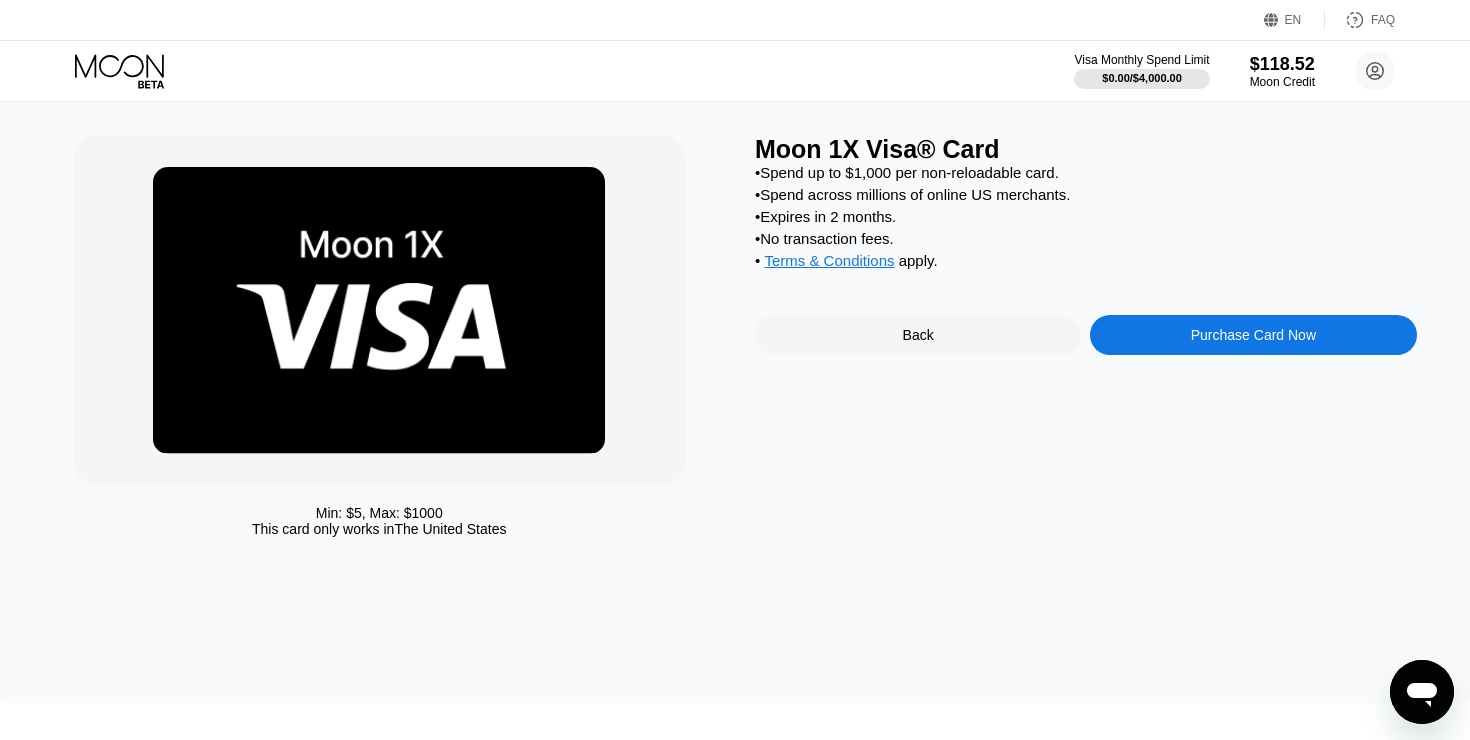 scroll, scrollTop: 0, scrollLeft: 0, axis: both 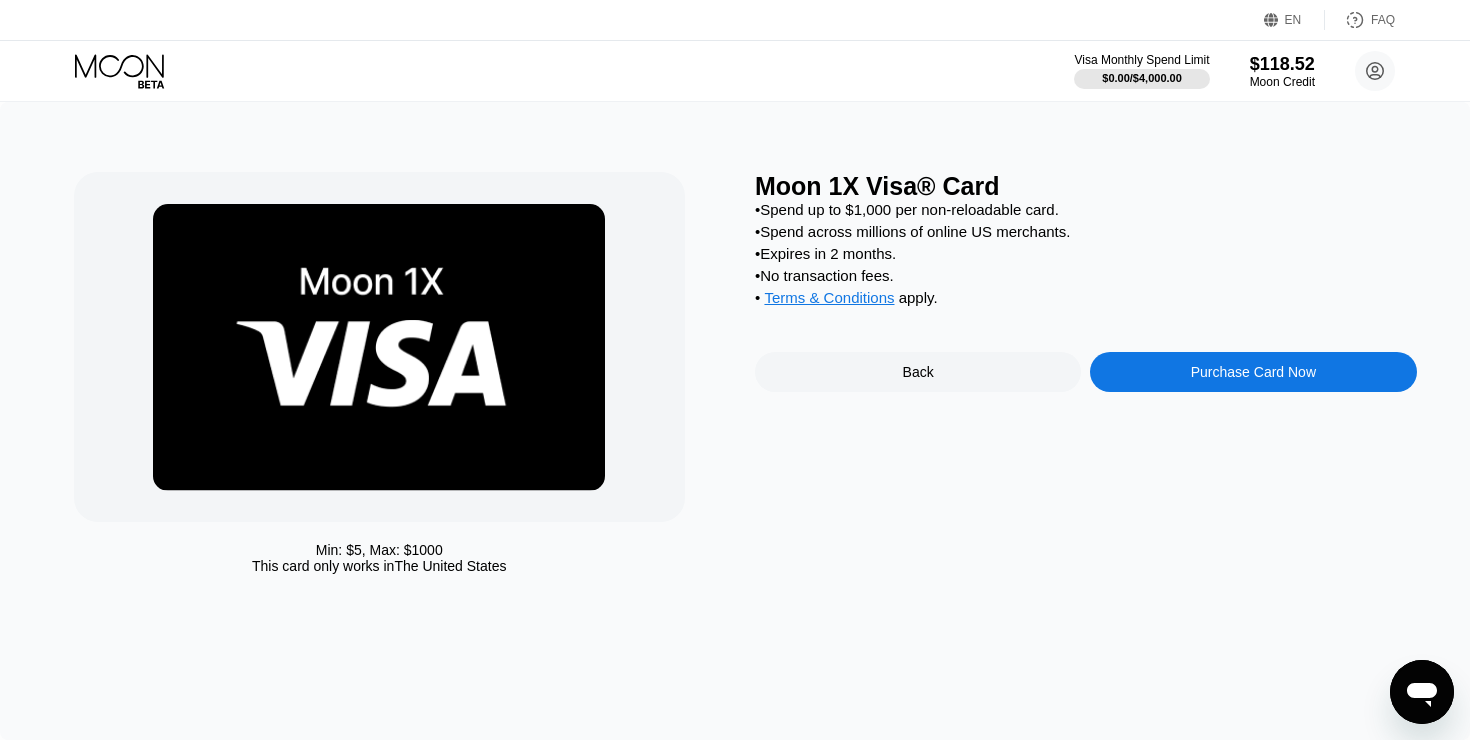 click on "Purchase Card Now" at bounding box center [1253, 372] 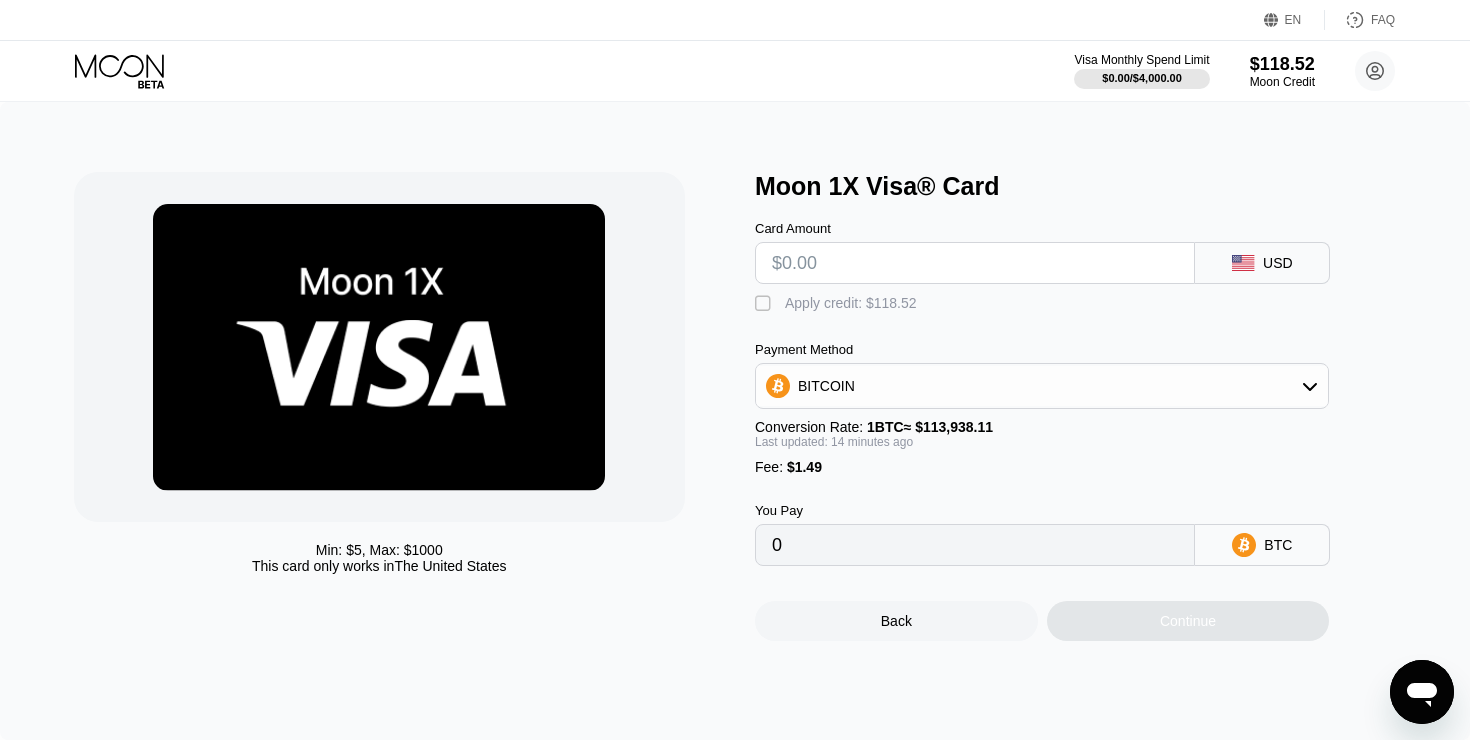 click at bounding box center [975, 263] 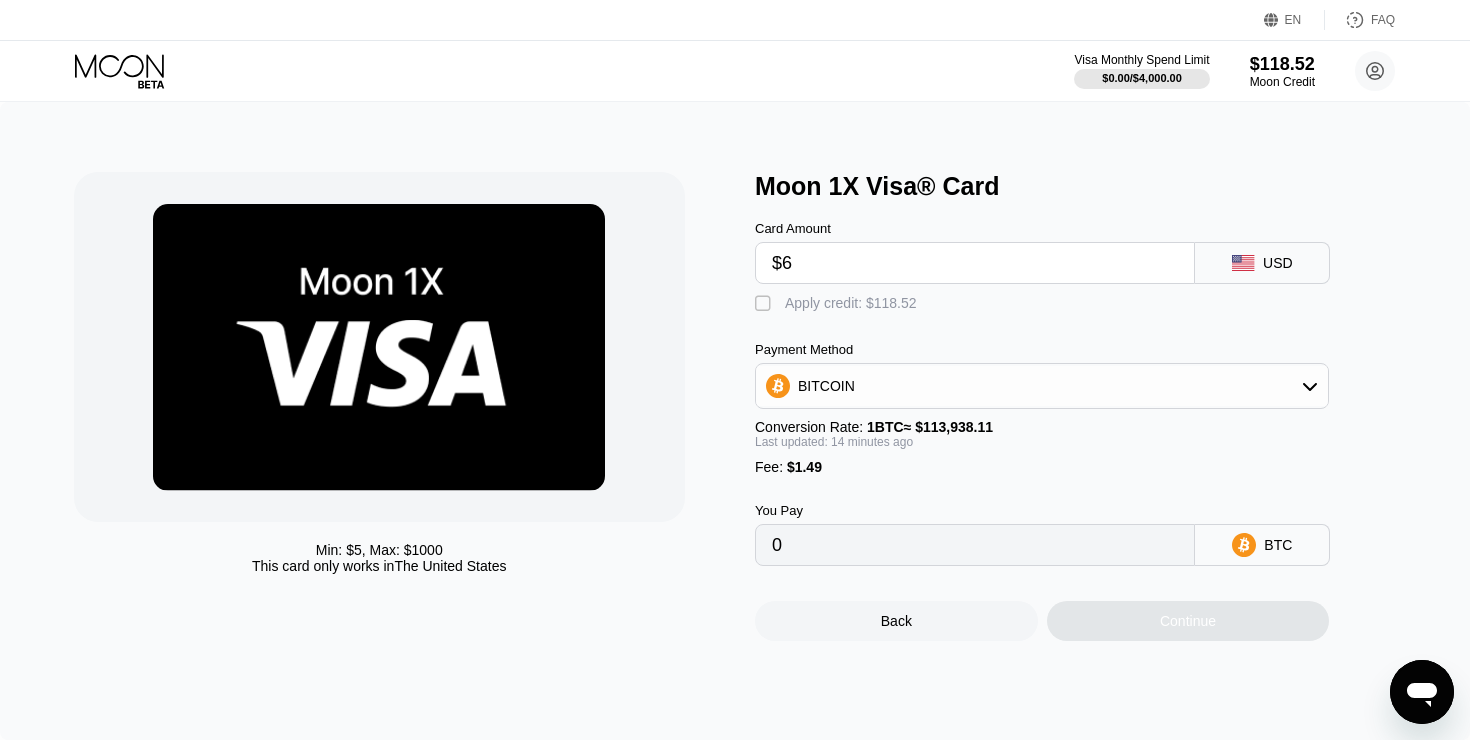 type on "0.00006574" 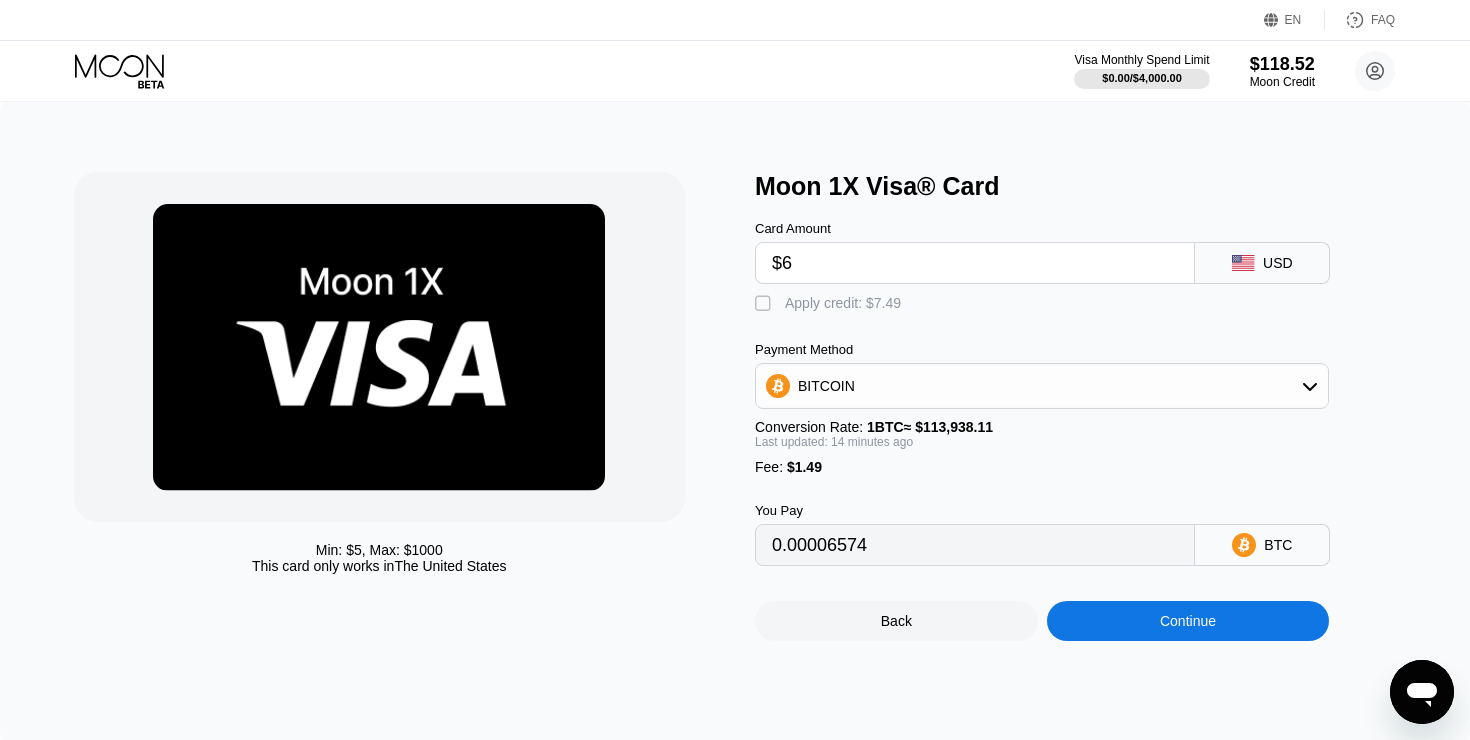 type on "$60" 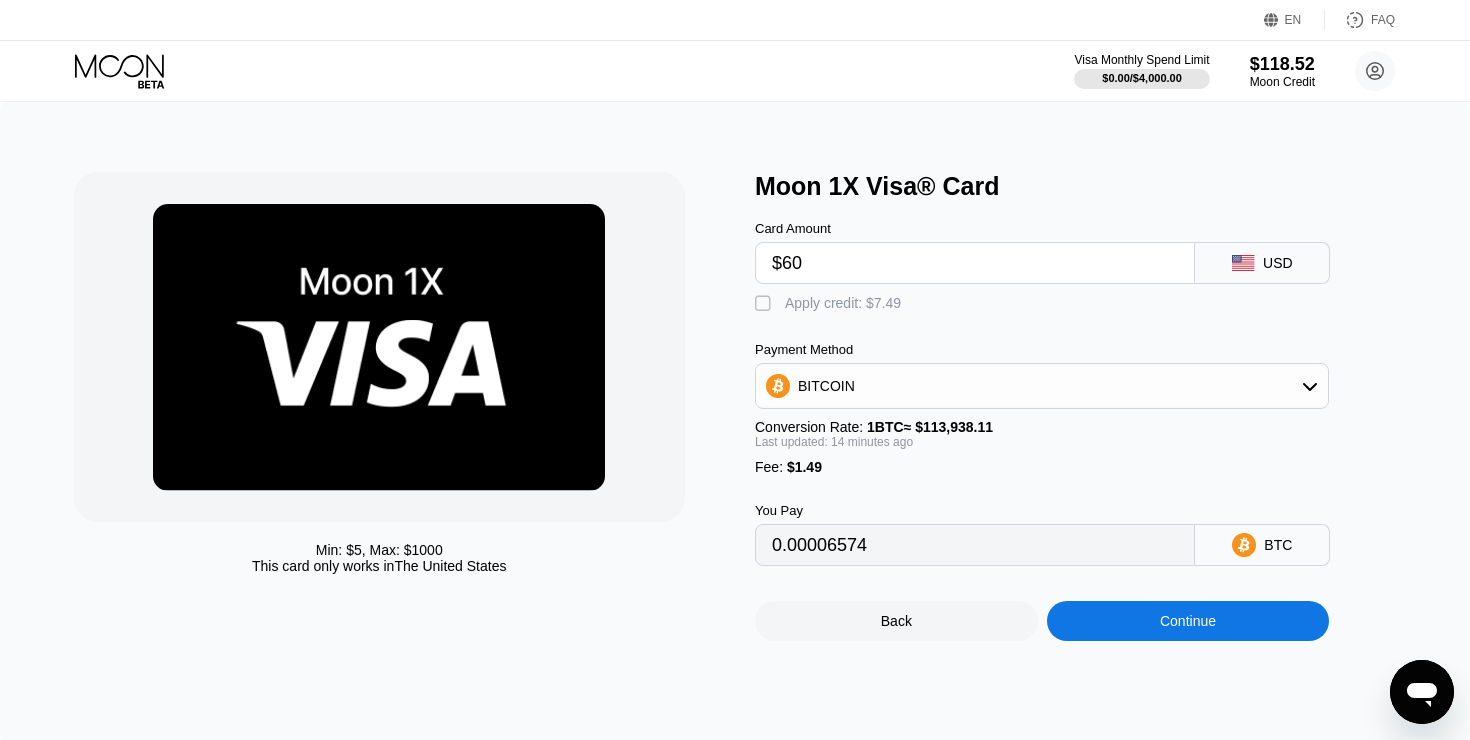 type on "0.00053967" 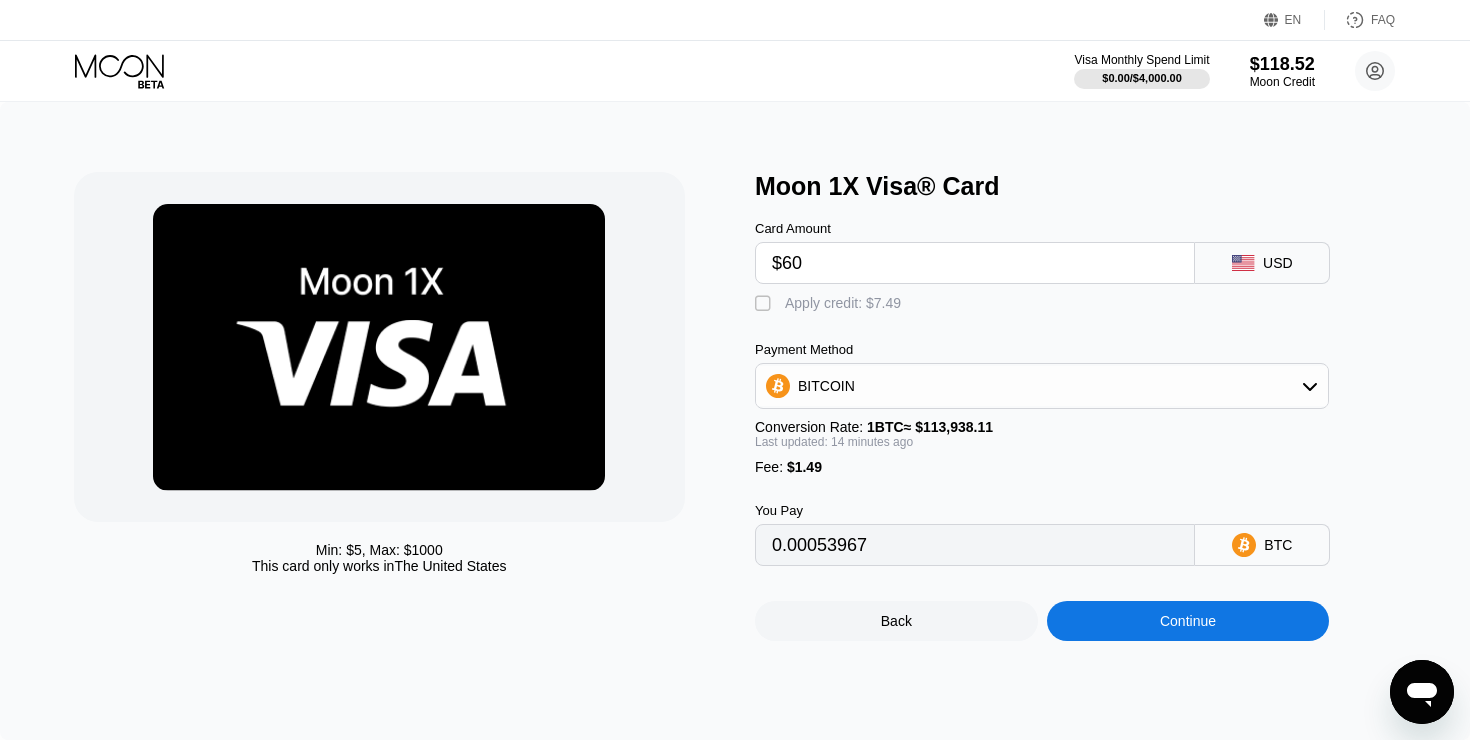 type on "$600" 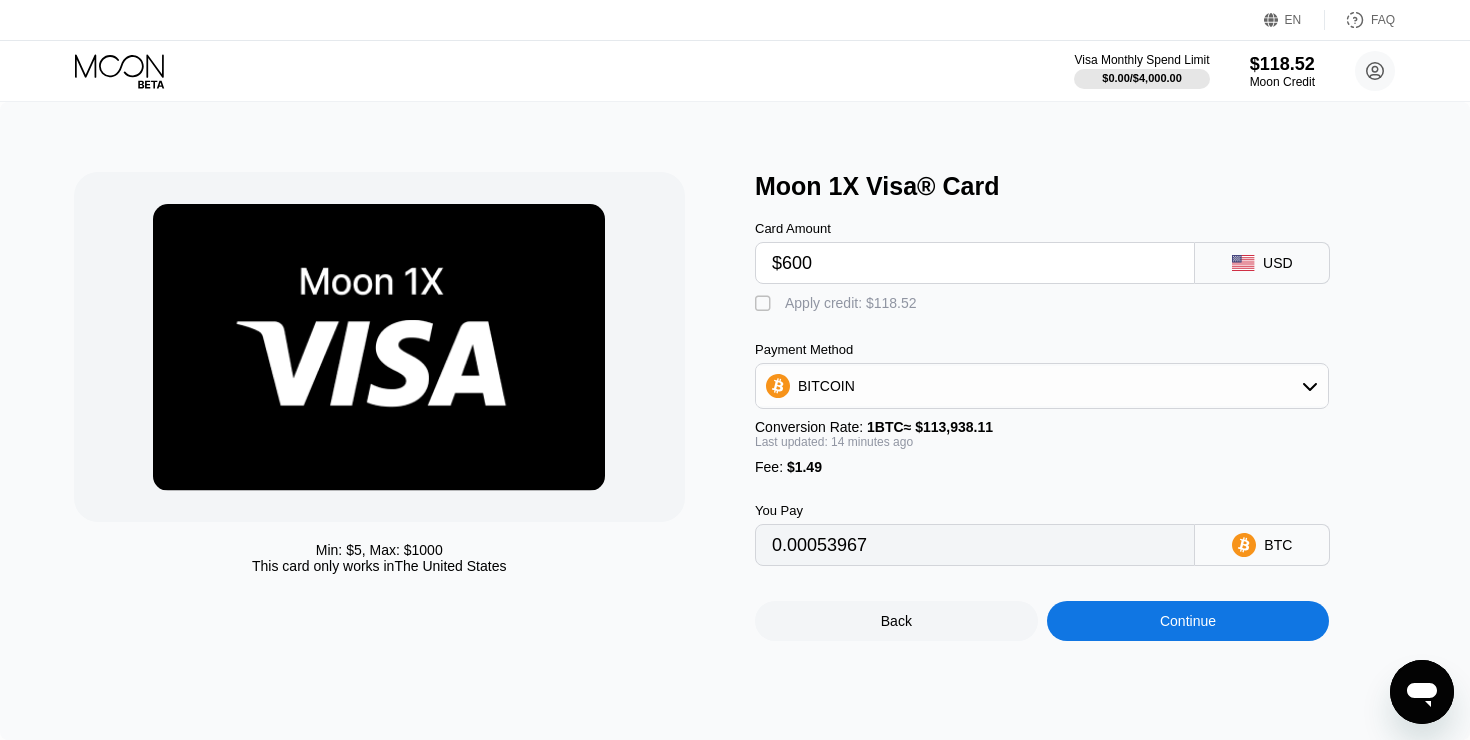 type on "0.00527901" 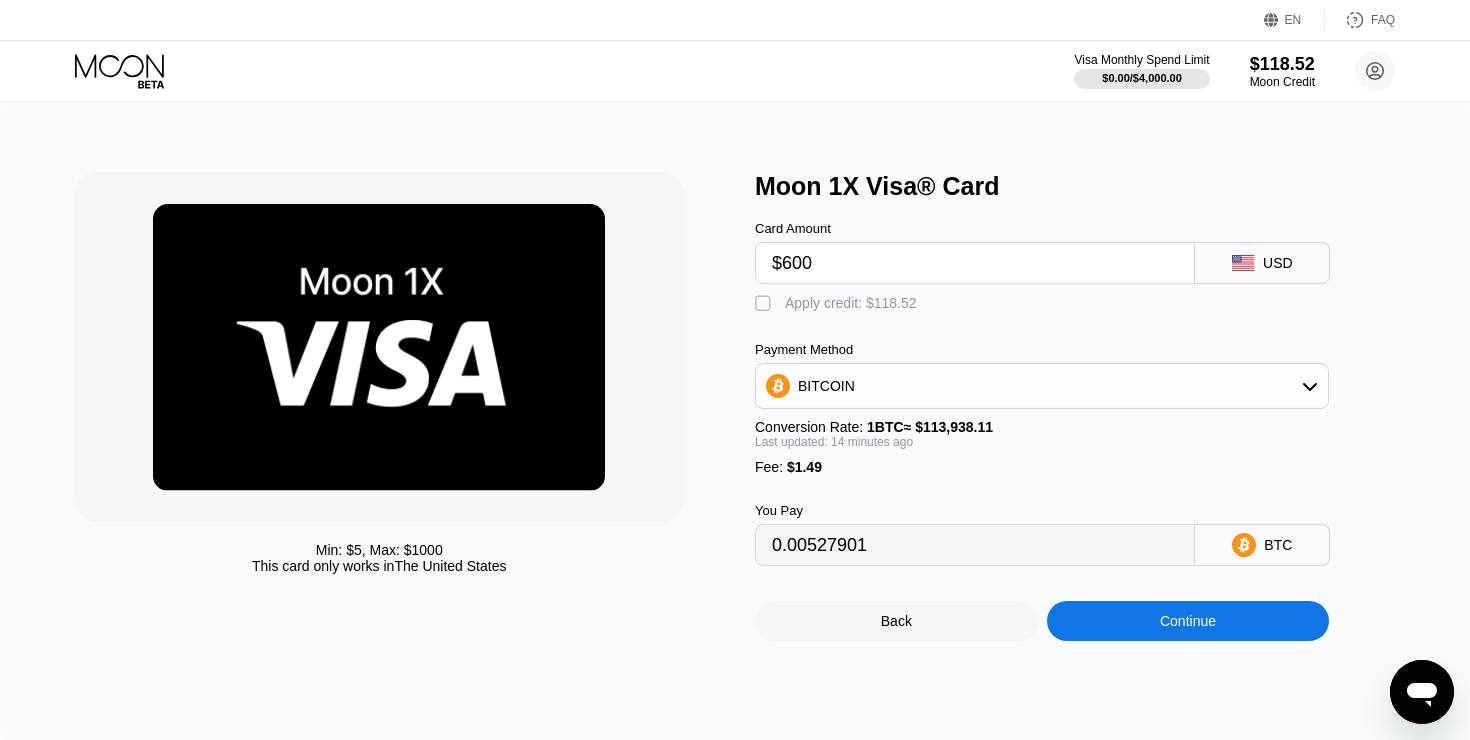 type on "$6000" 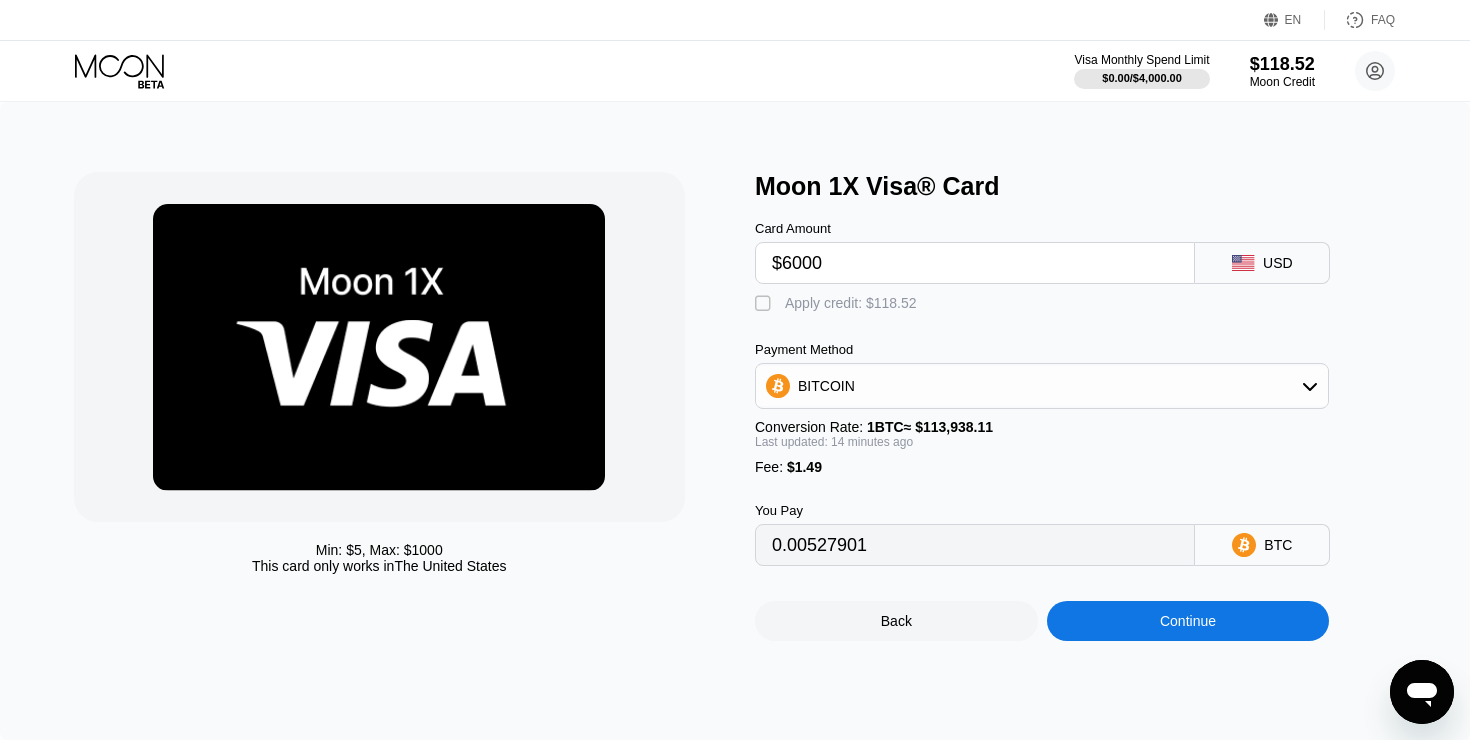 type on "0.05267233" 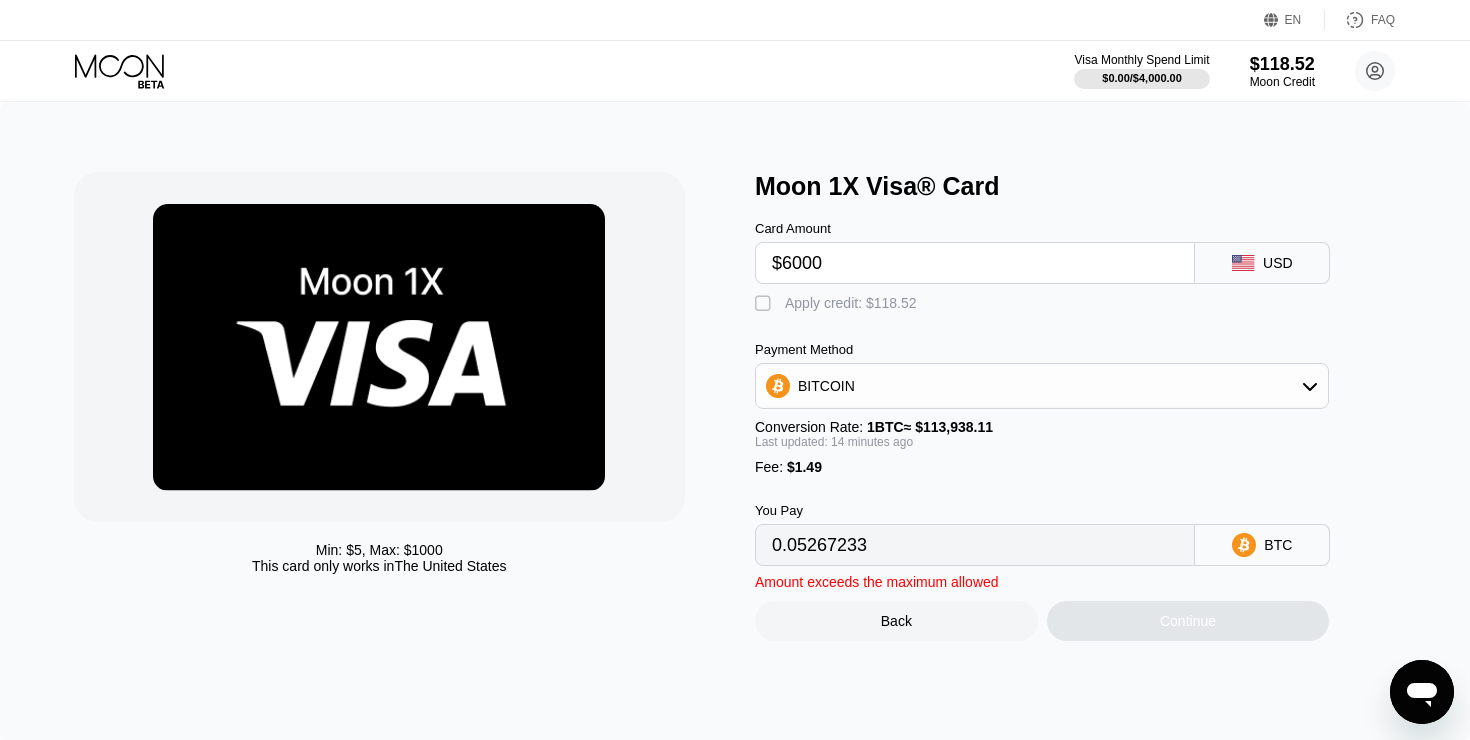 type on "$600" 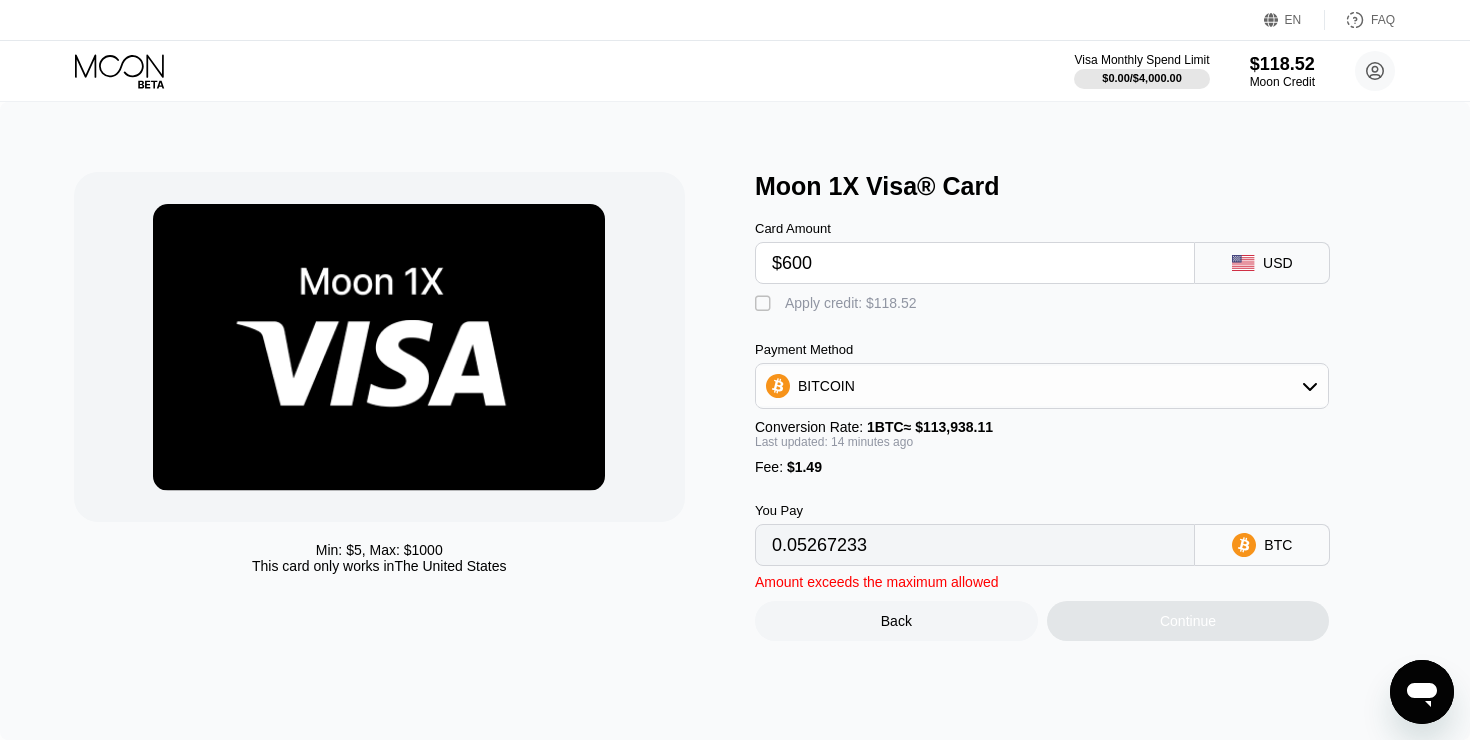 type on "0.00527901" 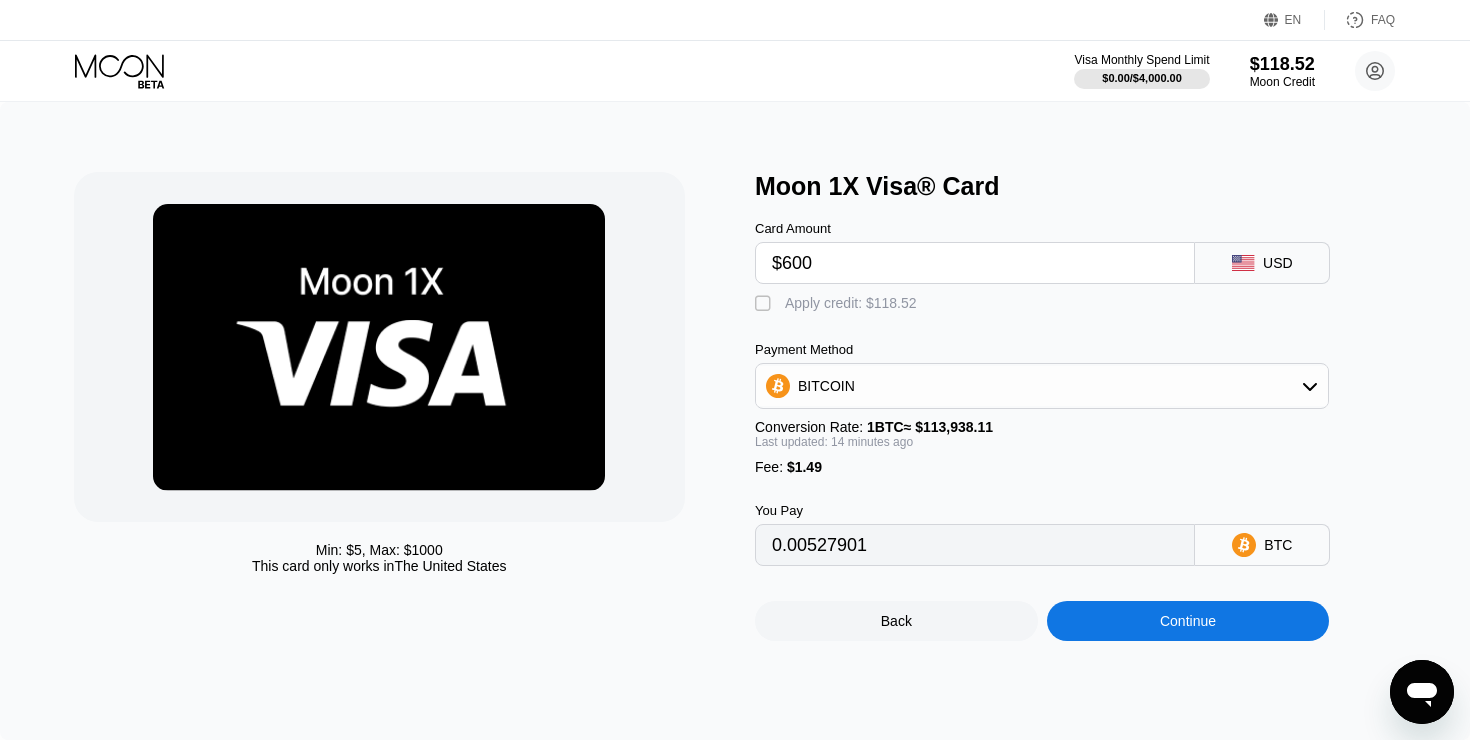 type on "$60" 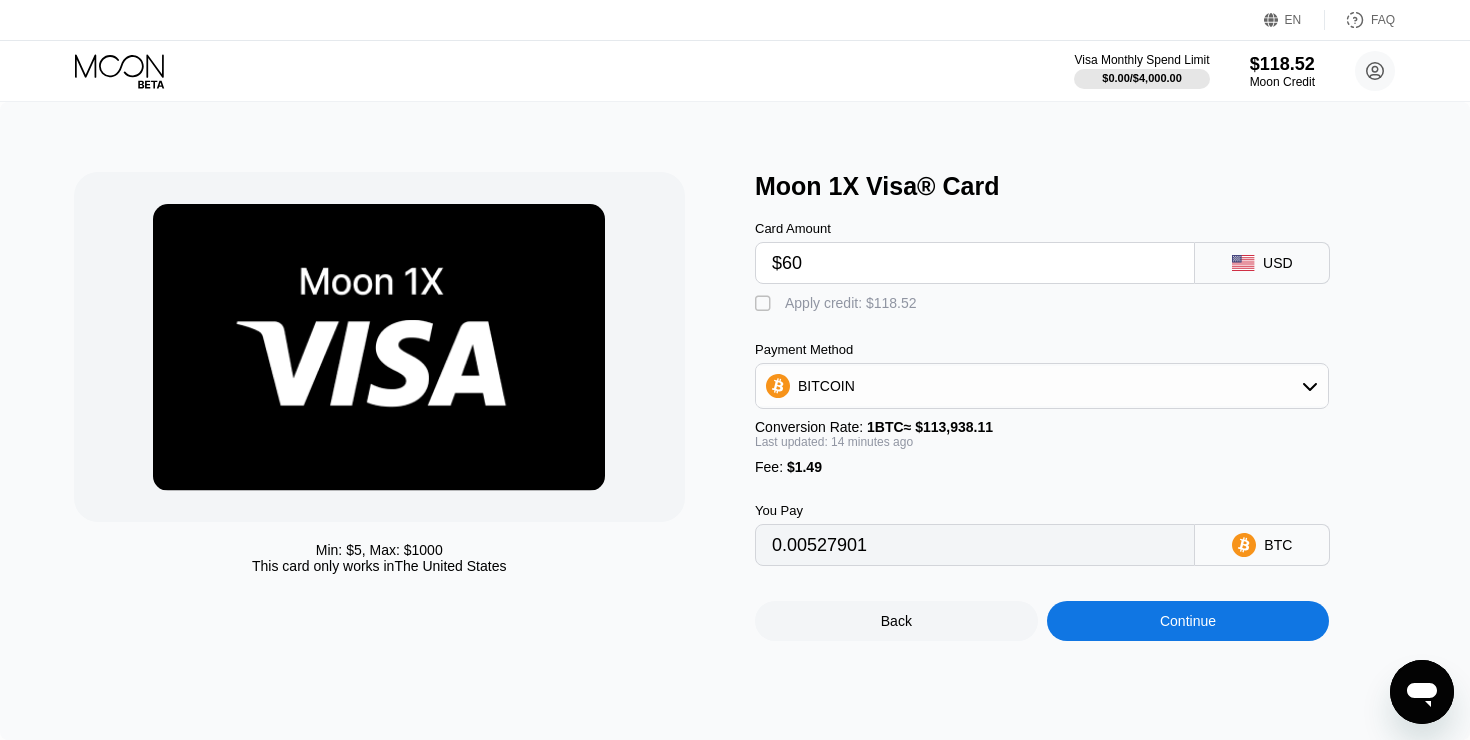 type on "0.00053967" 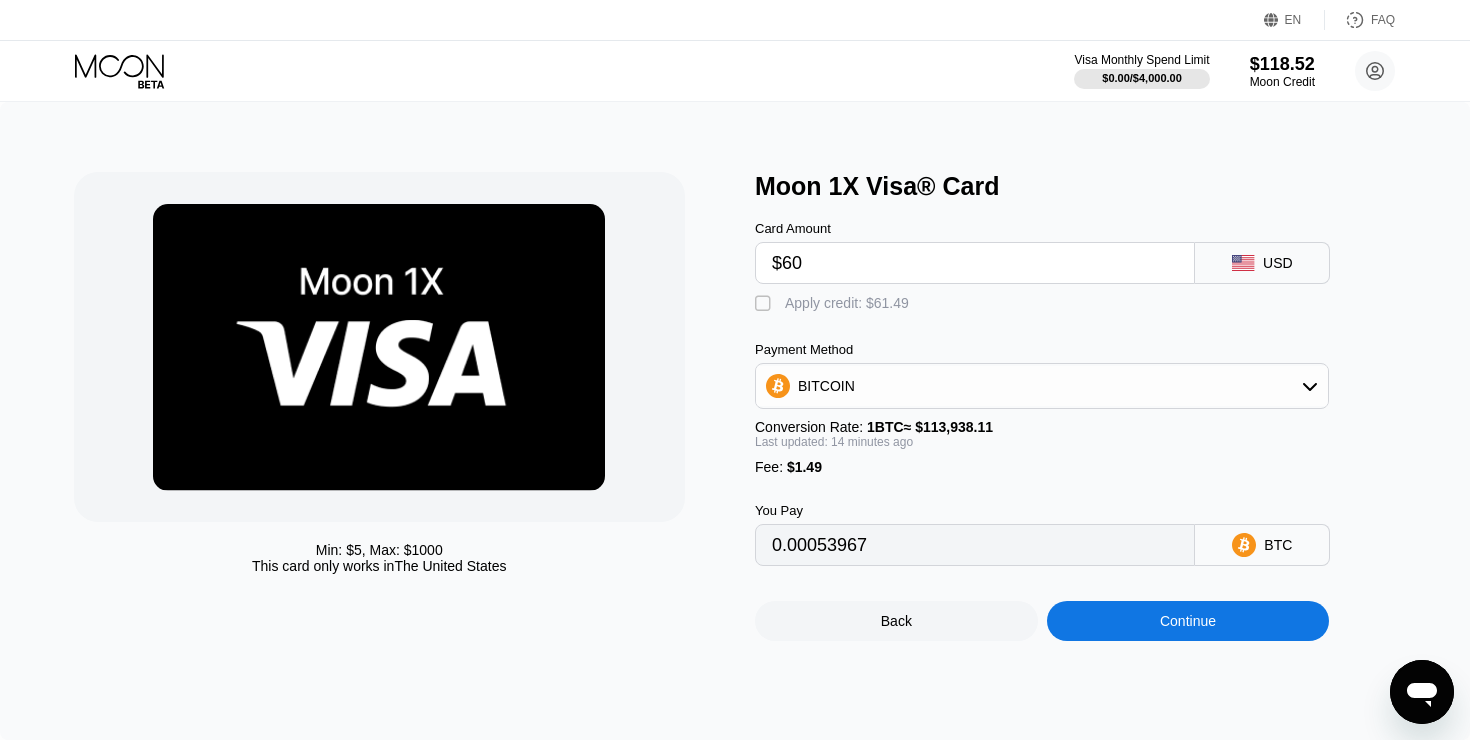type on "$60" 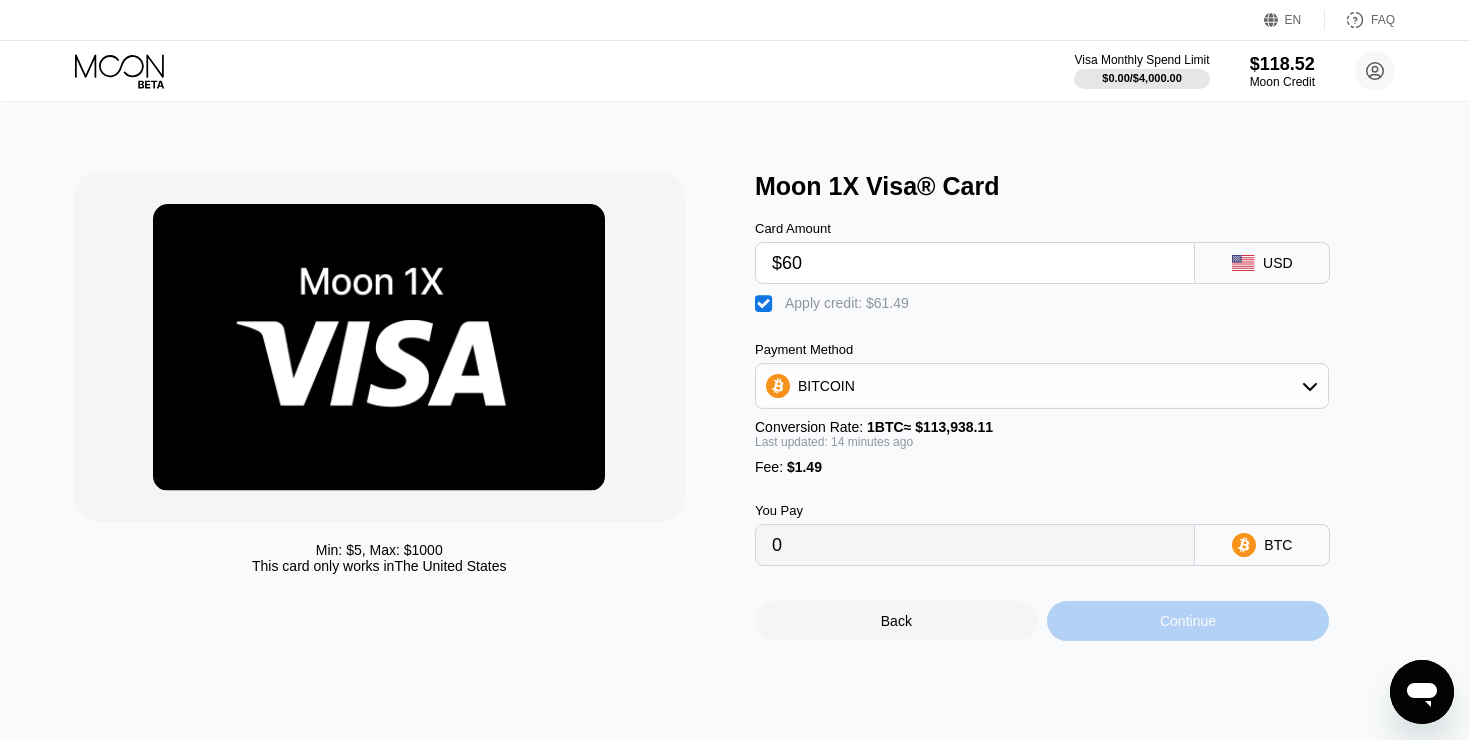 click on "Continue" at bounding box center (1188, 621) 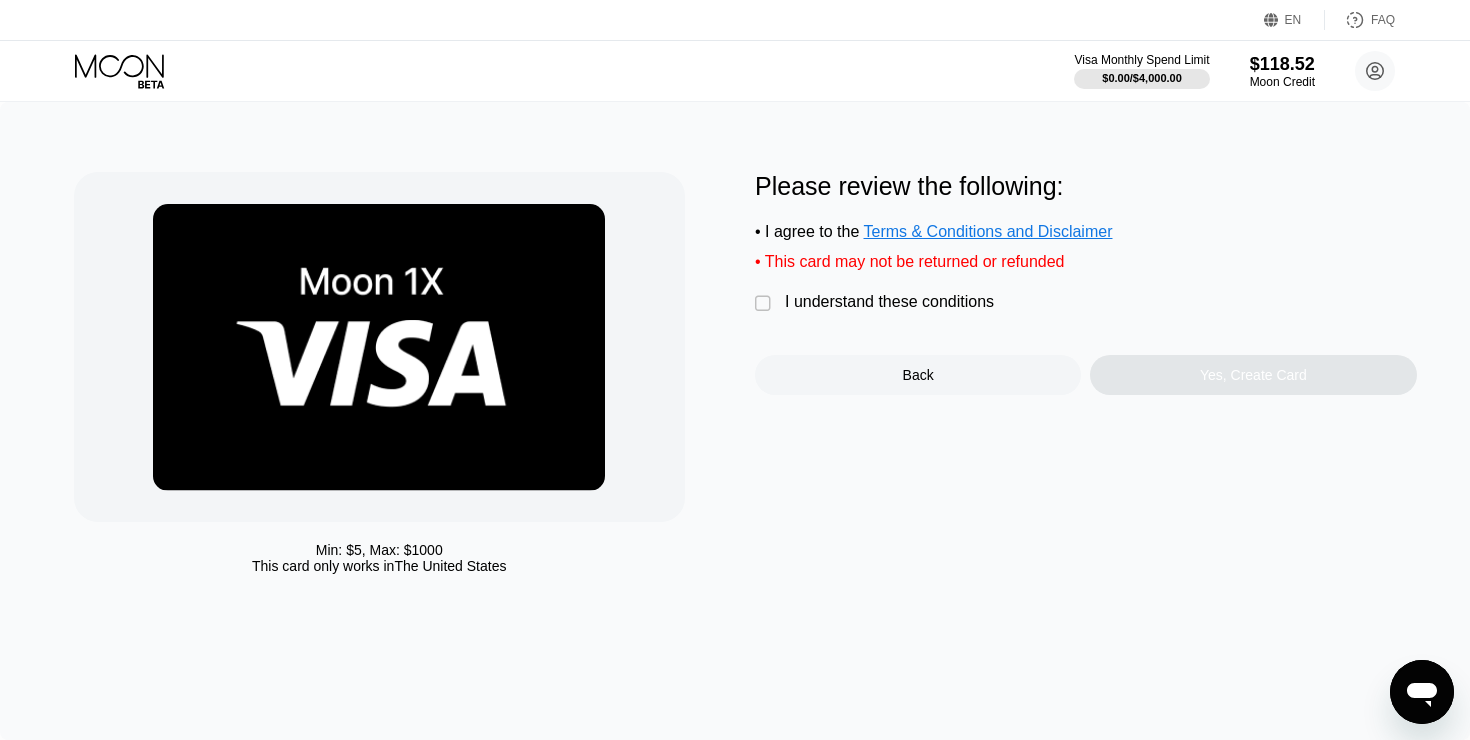 click on "" at bounding box center (765, 304) 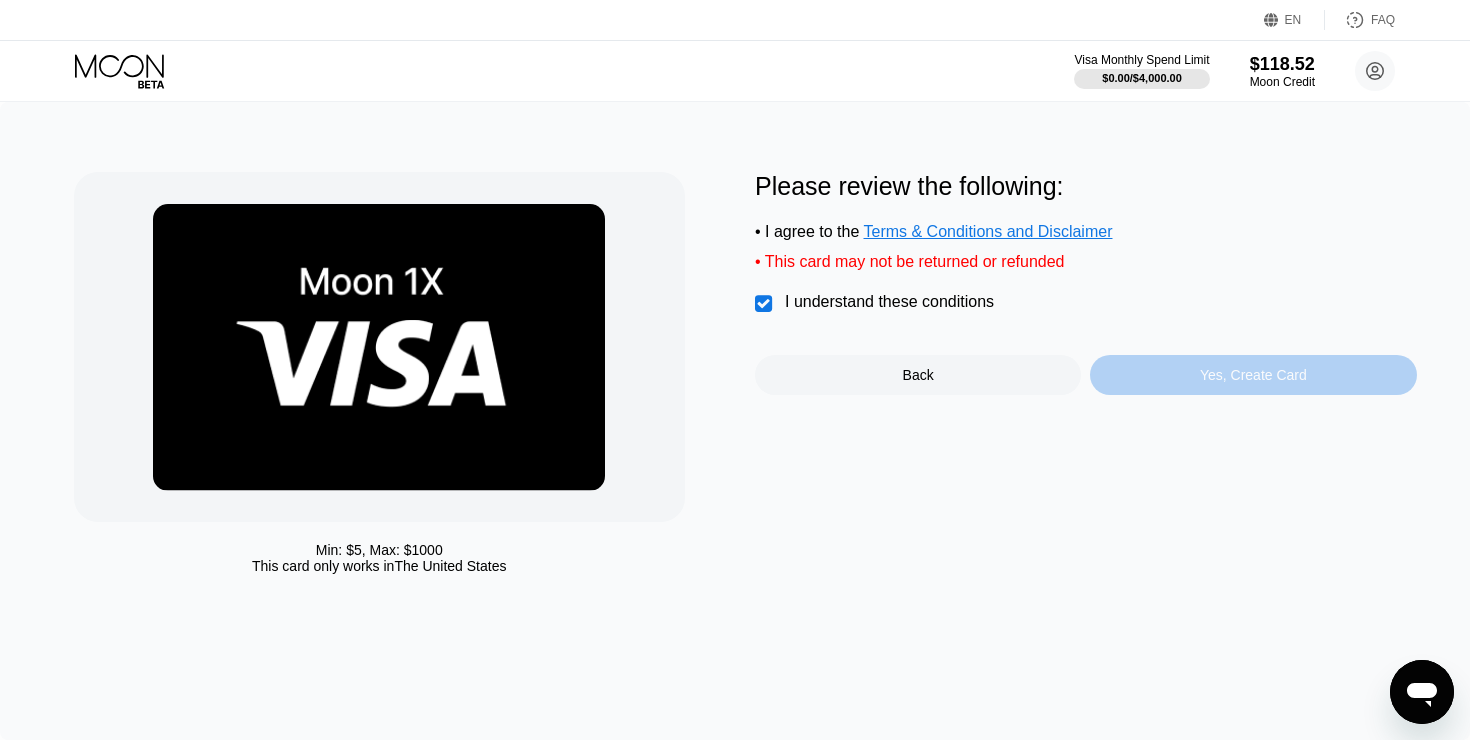 click on "Yes, Create Card" at bounding box center (1253, 375) 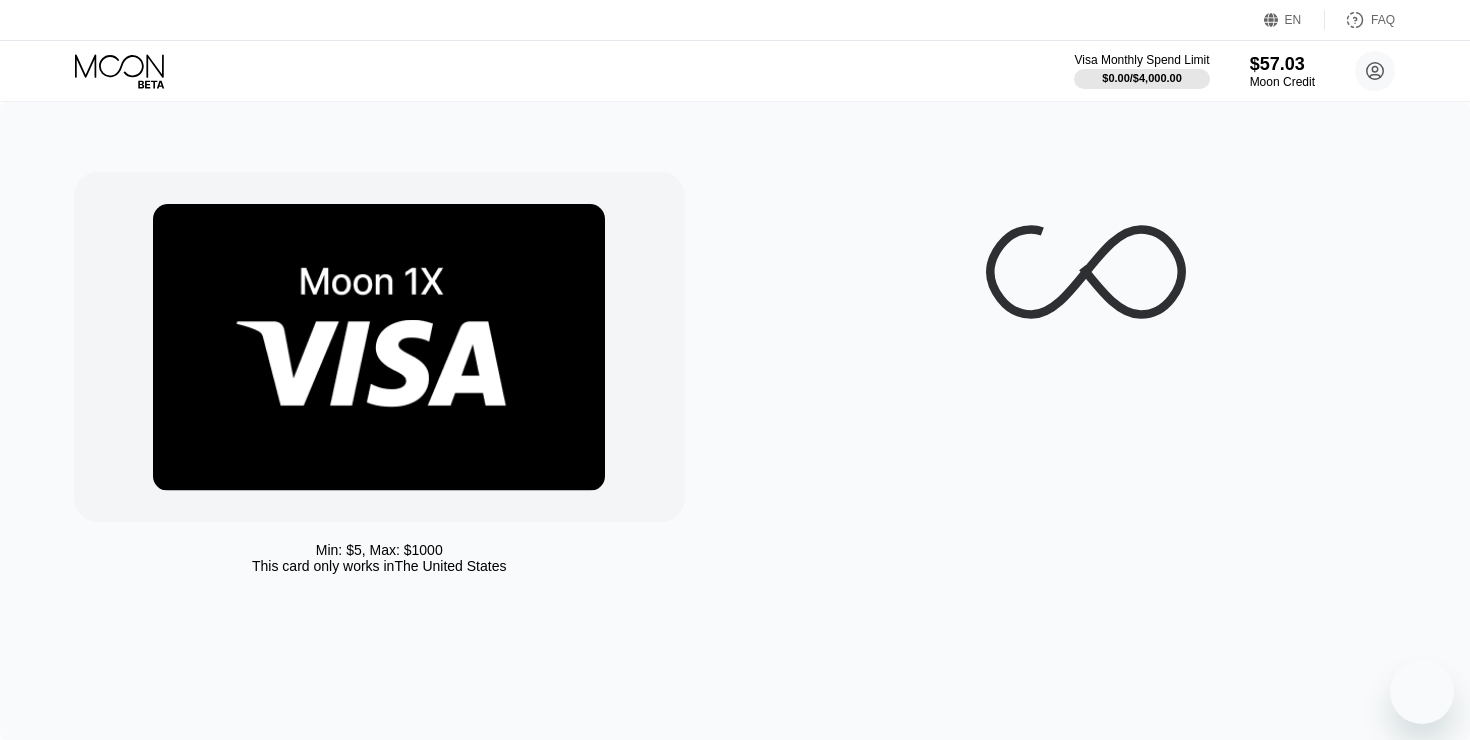 scroll, scrollTop: 0, scrollLeft: 0, axis: both 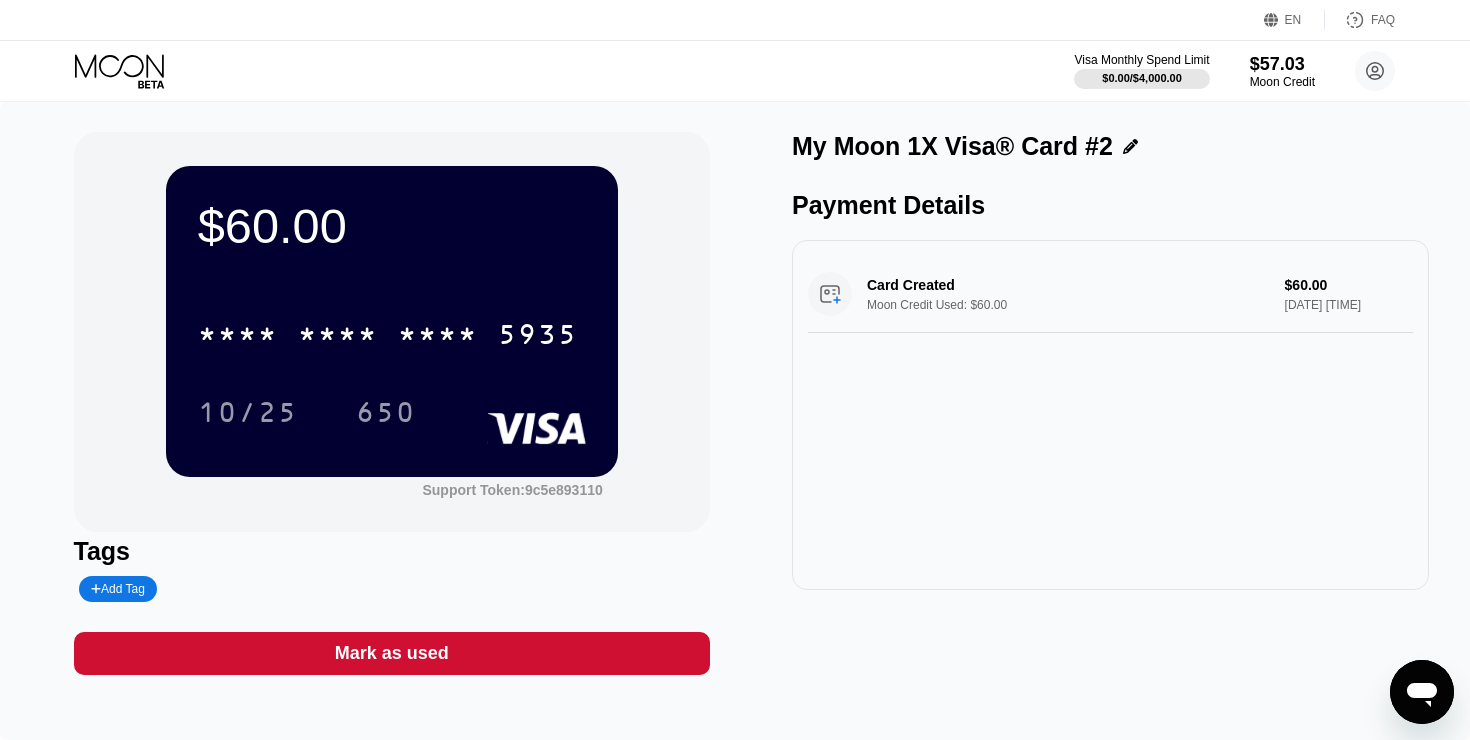 click on "$60.00 * * * * * * * * * * * * 5935 10/25 650" at bounding box center [392, 321] 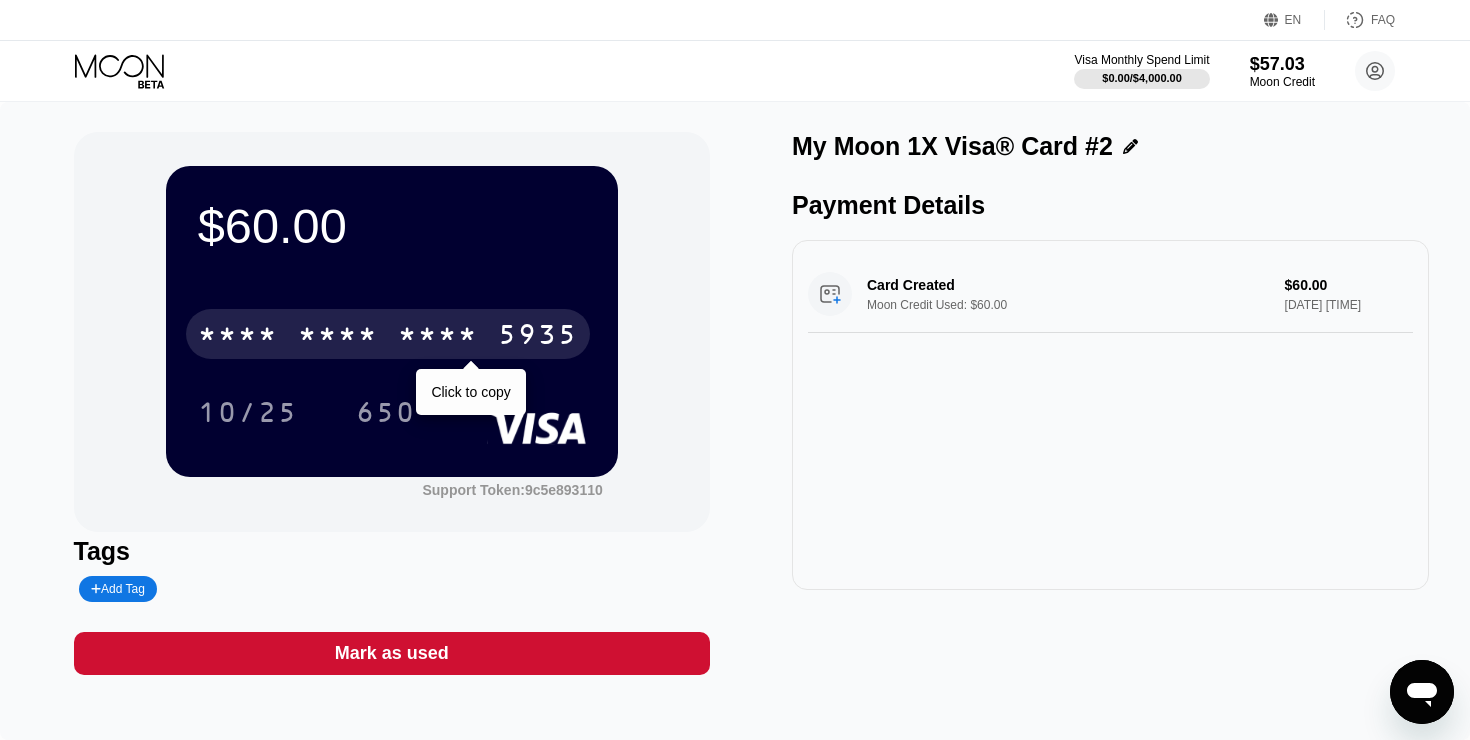 click on "* * * *" at bounding box center (438, 337) 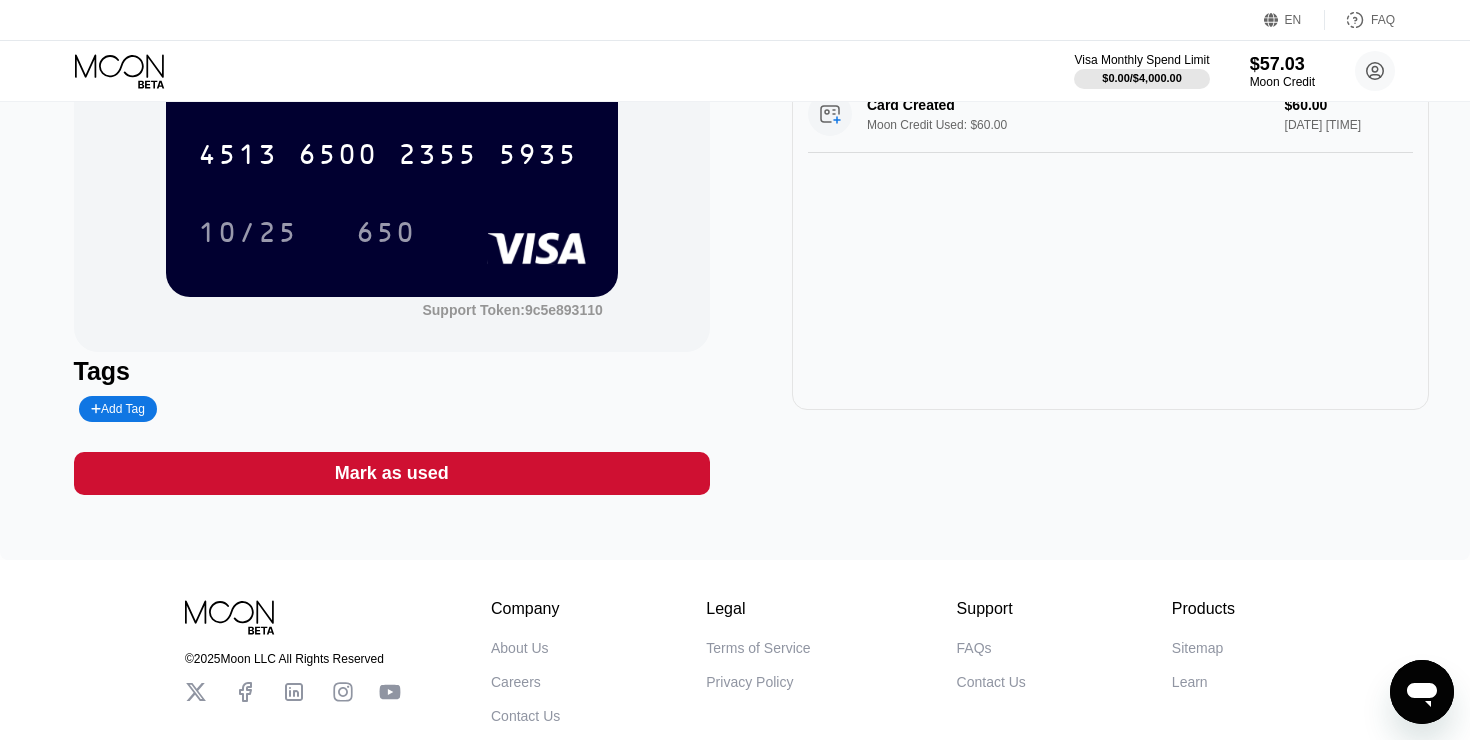 scroll, scrollTop: 0, scrollLeft: 0, axis: both 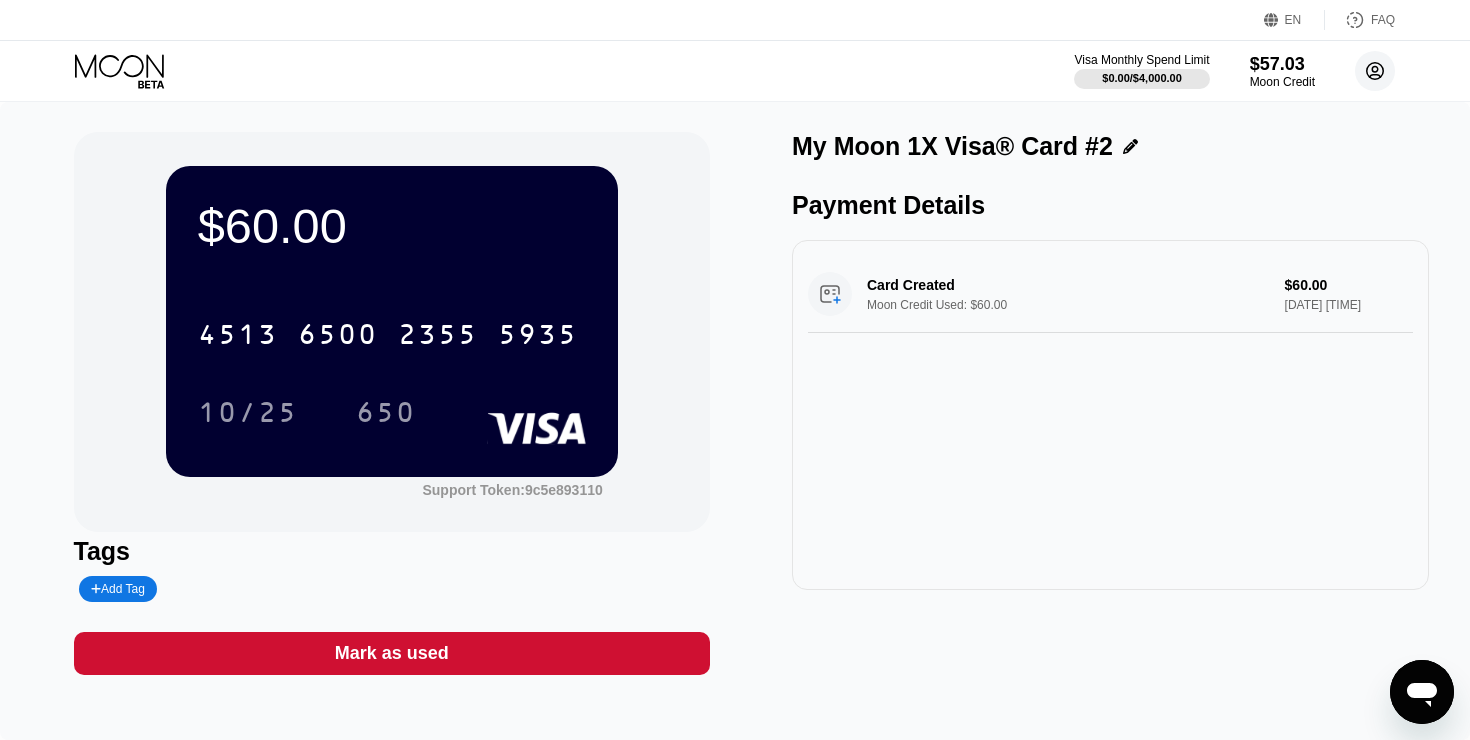 click 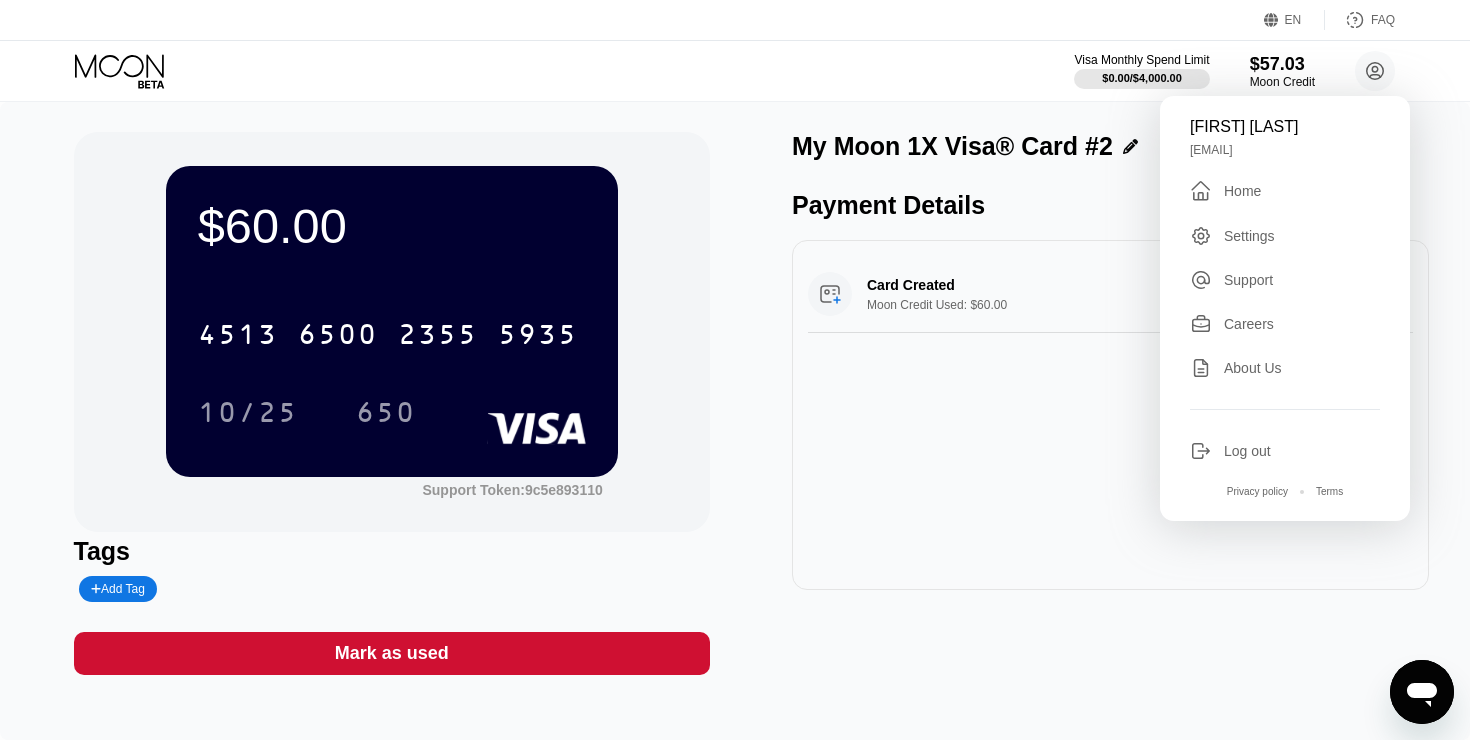 click on "[FIRST] [LAST]" at bounding box center [1285, 127] 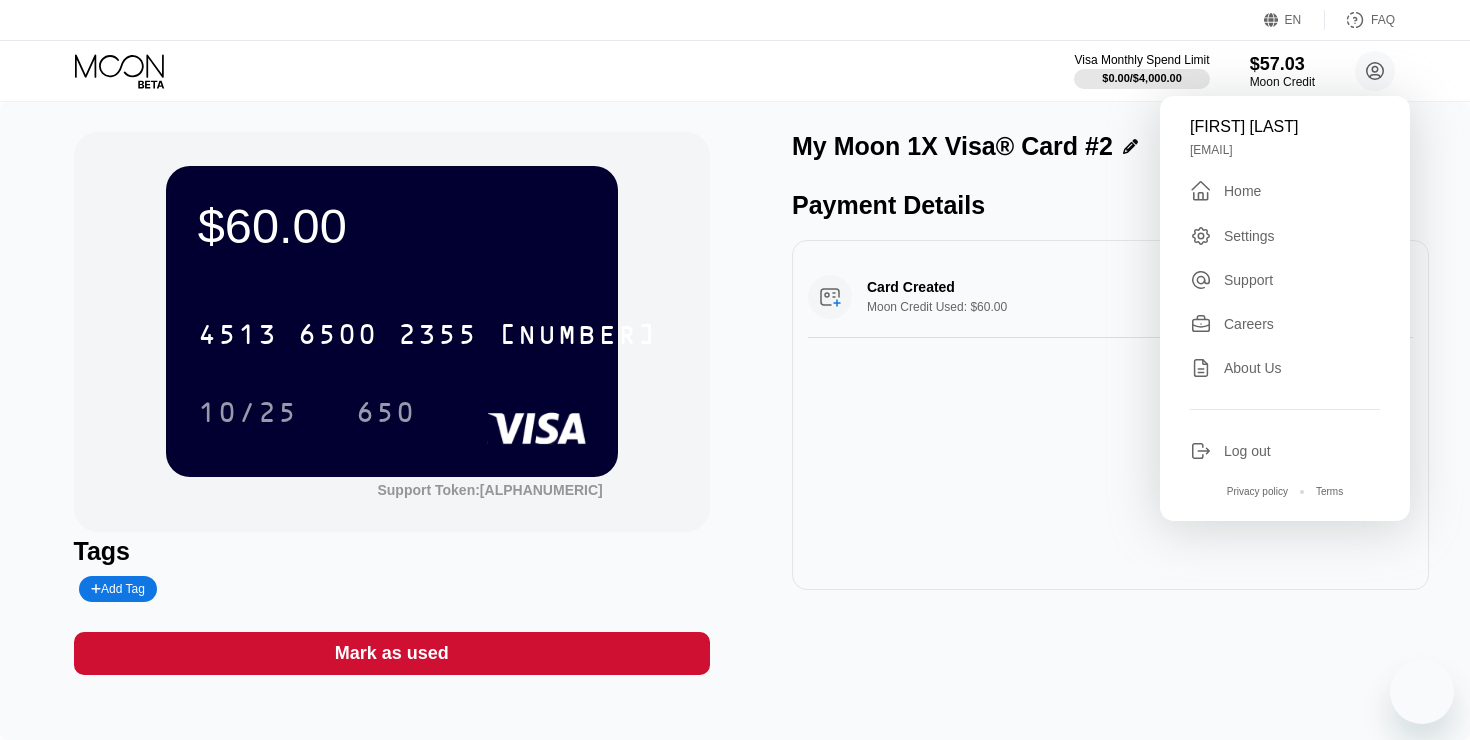 scroll, scrollTop: 0, scrollLeft: 0, axis: both 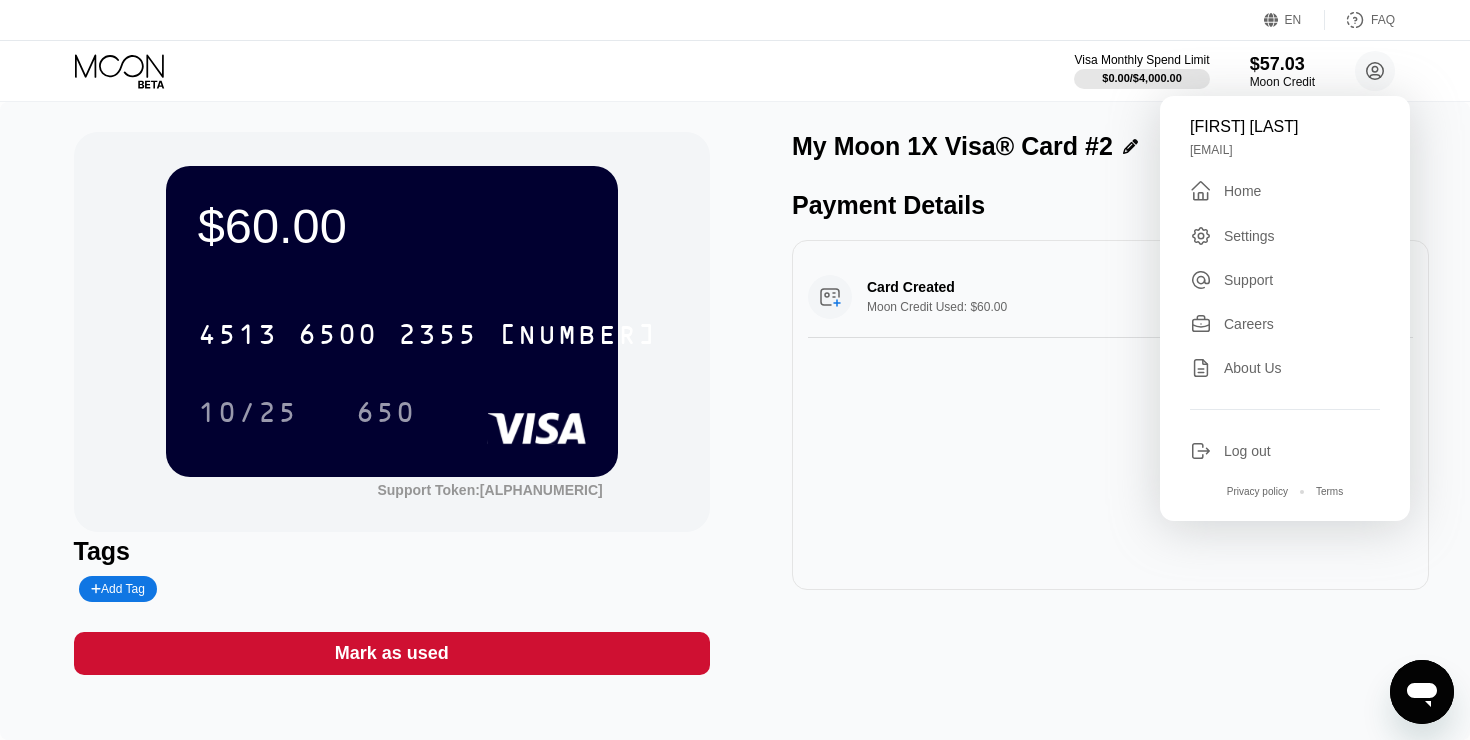 click on "[FIRST] [LAST] [EMAIL]  [GENERAL] [GENERAL] [GENERAL] [GENERAL] [GENERAL] [GENERAL] [GENERAL] [GENERAL]" at bounding box center (1285, 308) 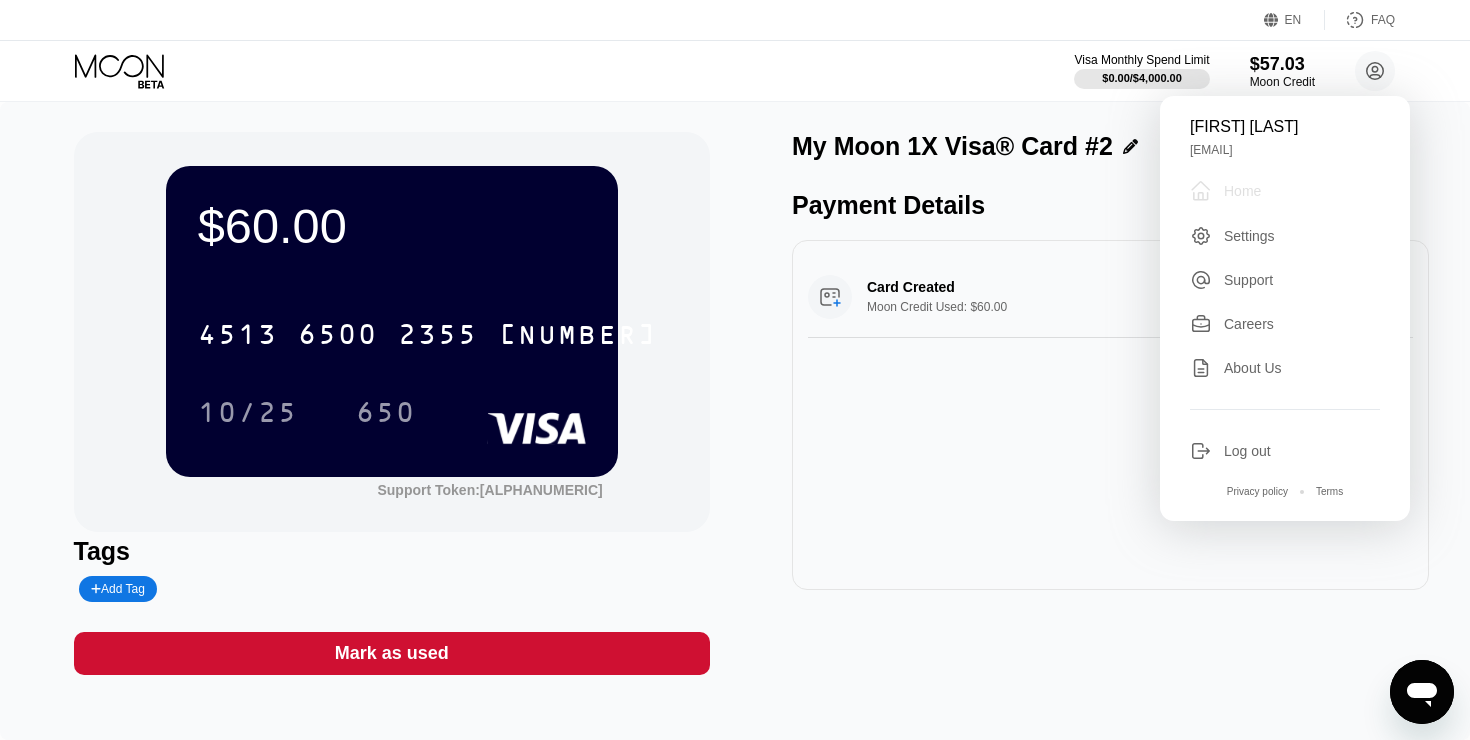 click on "Home" at bounding box center (1242, 191) 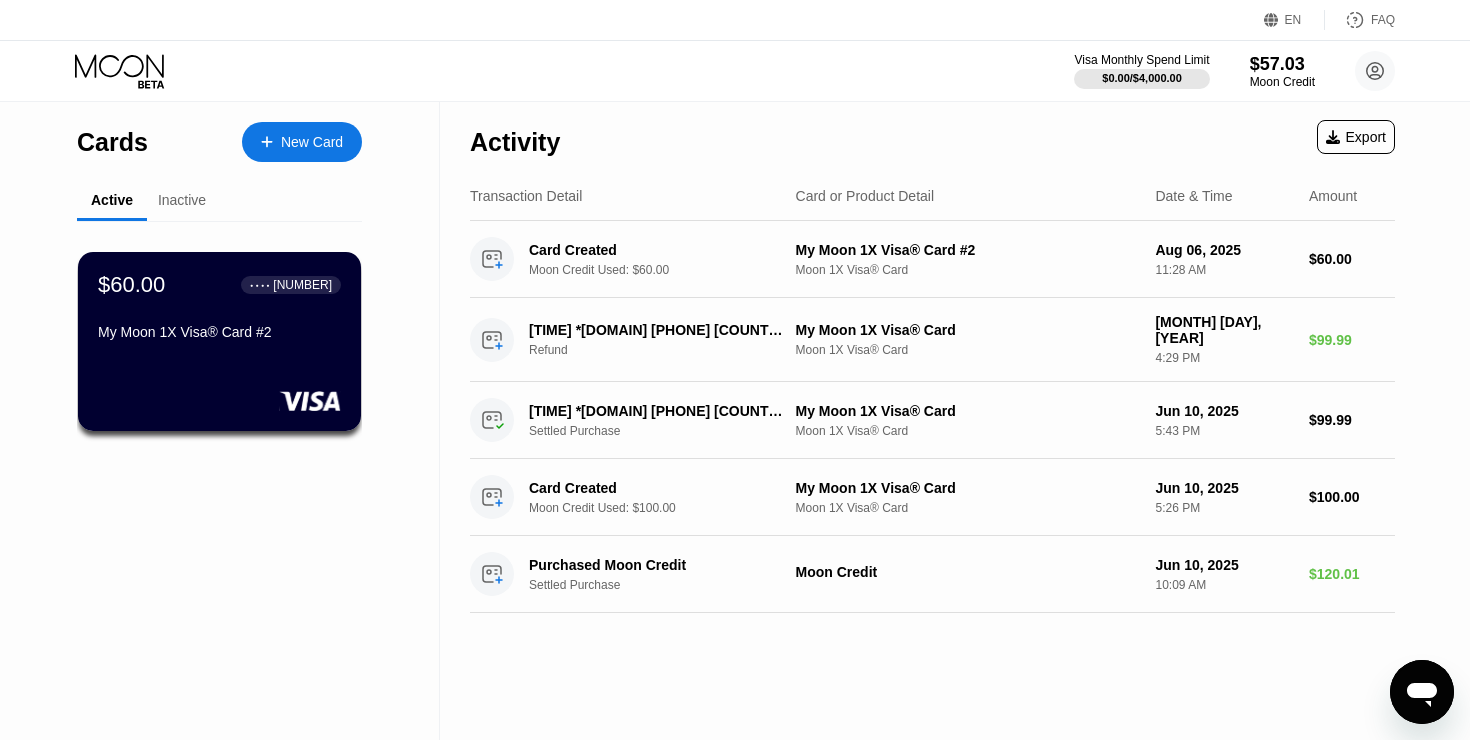 click on "Inactive" at bounding box center (182, 200) 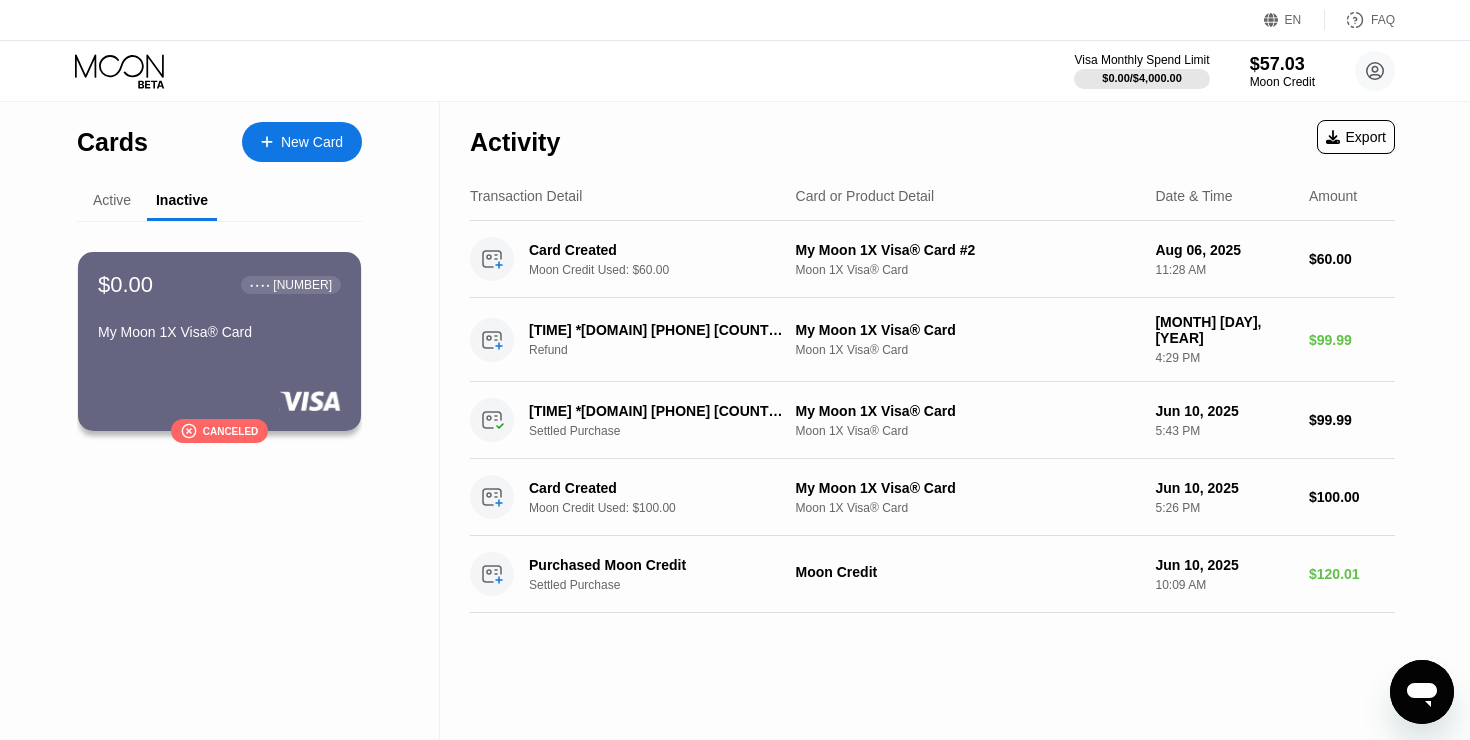 click on "Active" at bounding box center (112, 200) 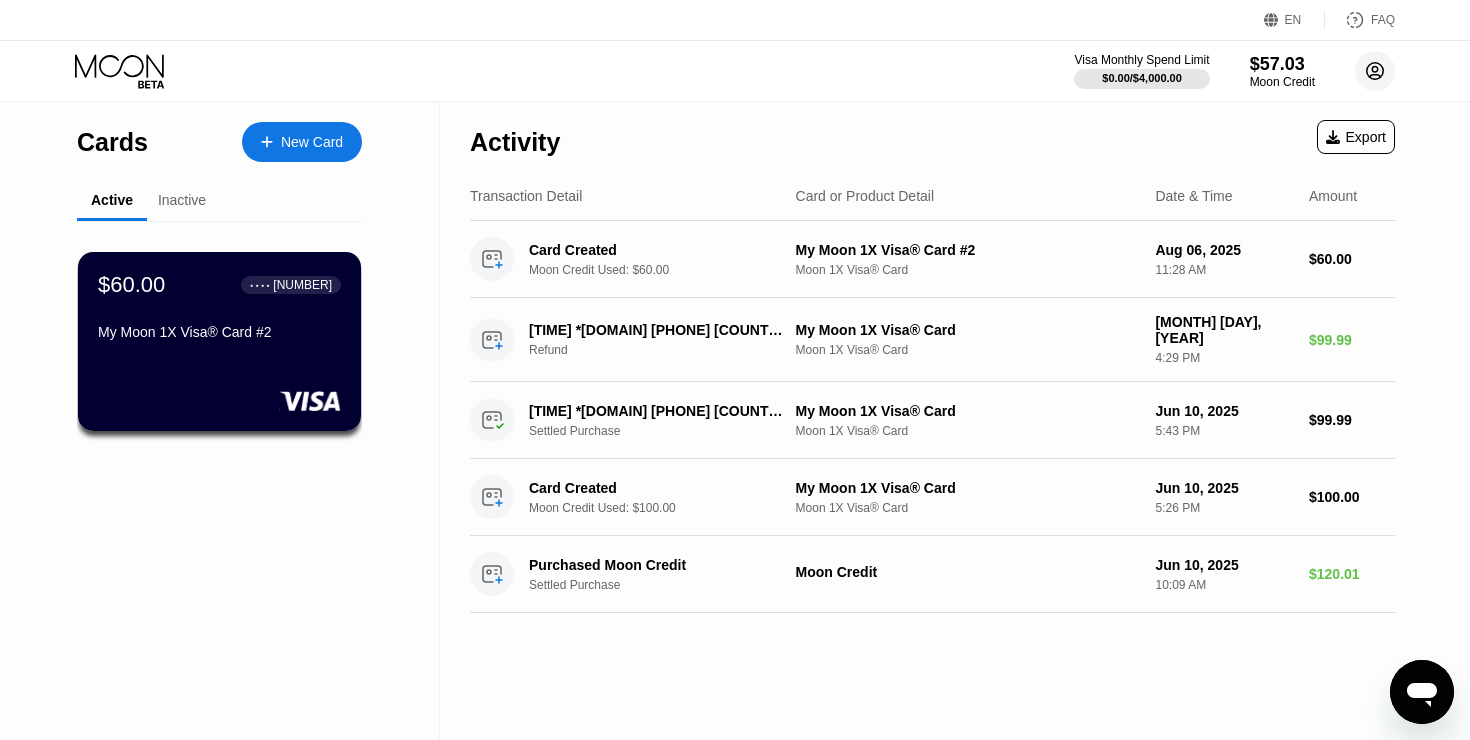 click 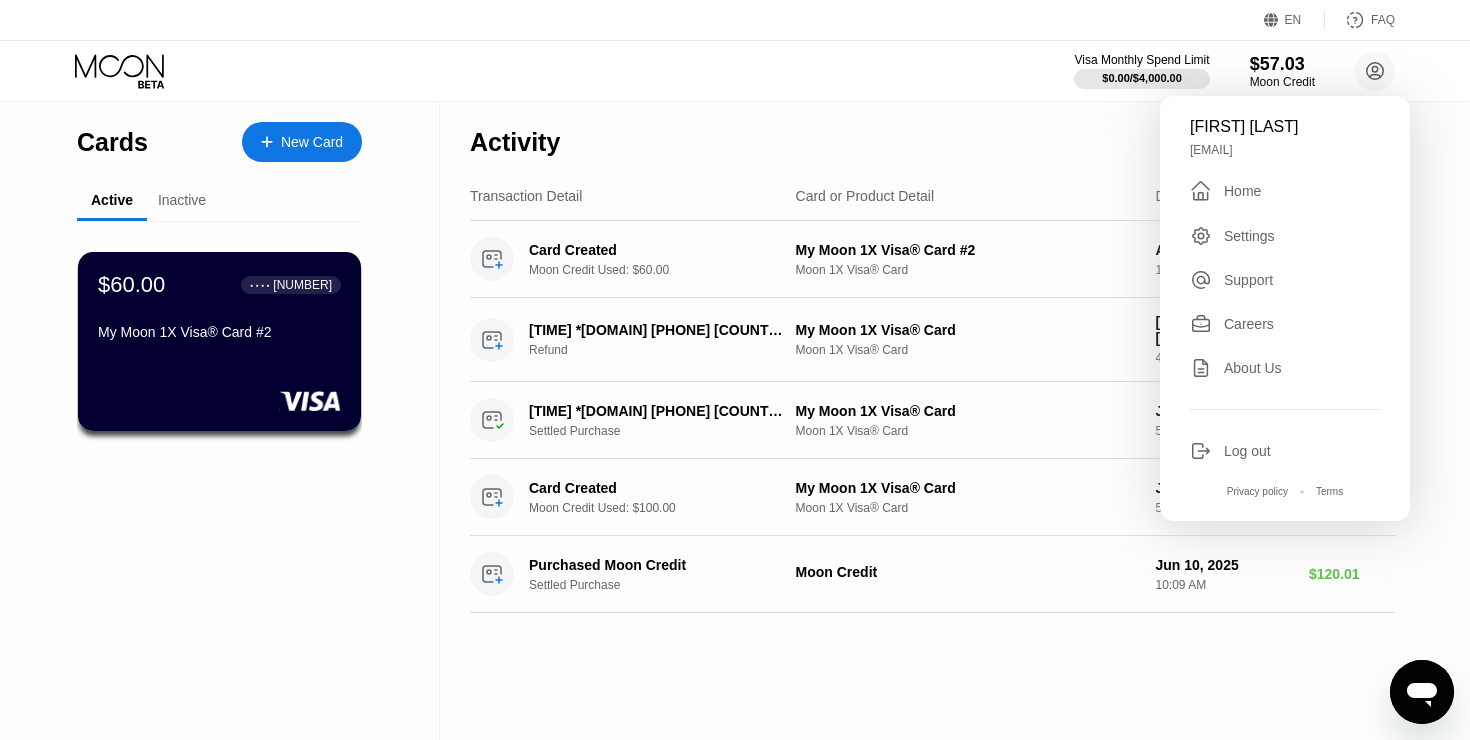 click on "[EMAIL]" at bounding box center [1285, 150] 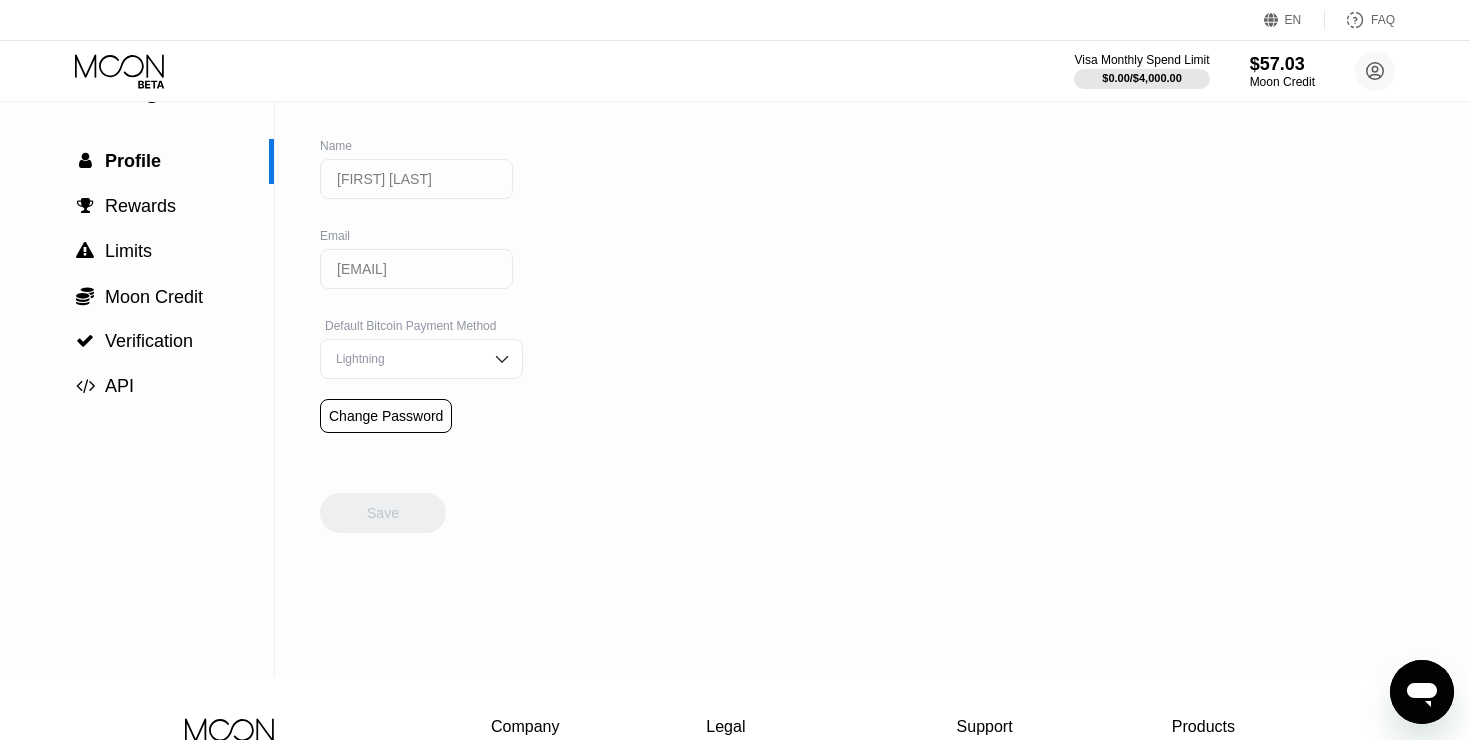 scroll, scrollTop: 0, scrollLeft: 0, axis: both 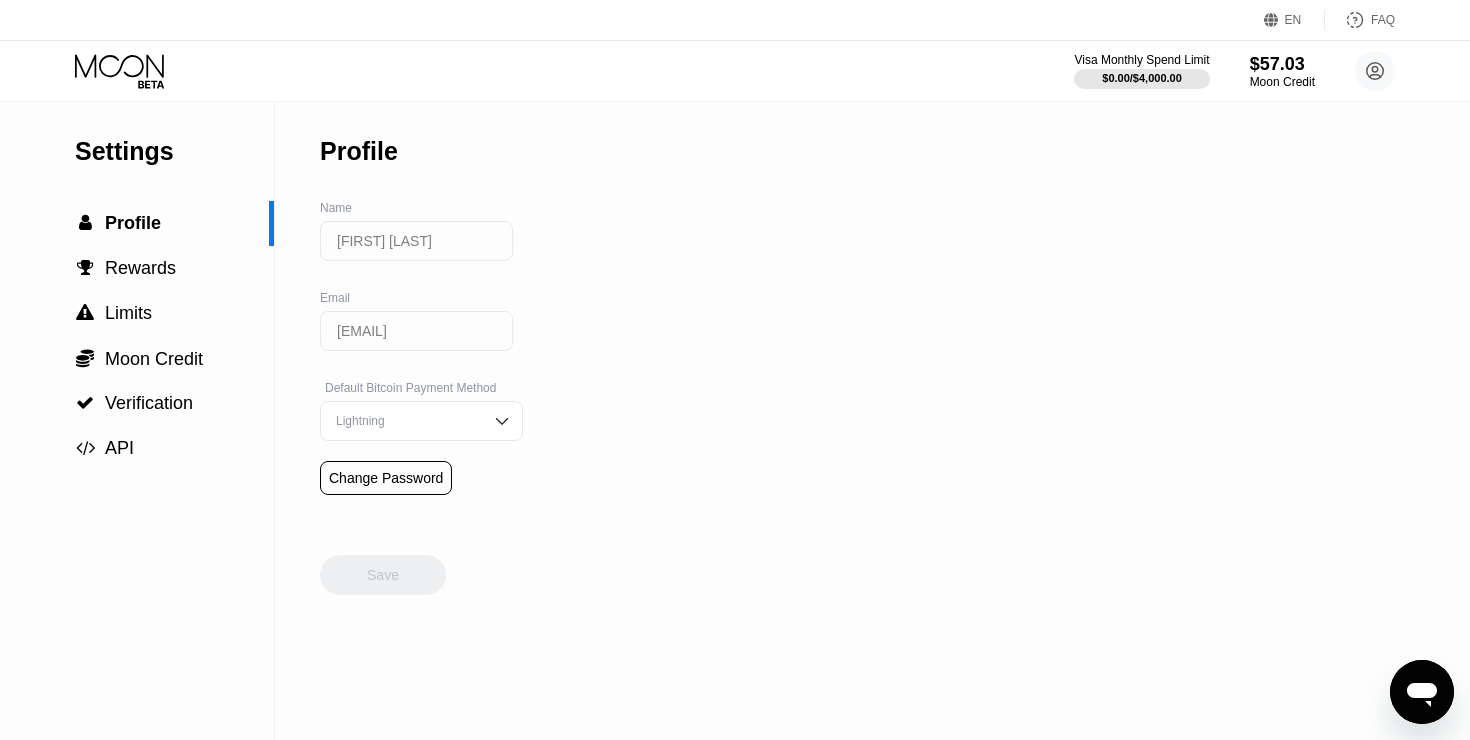 click 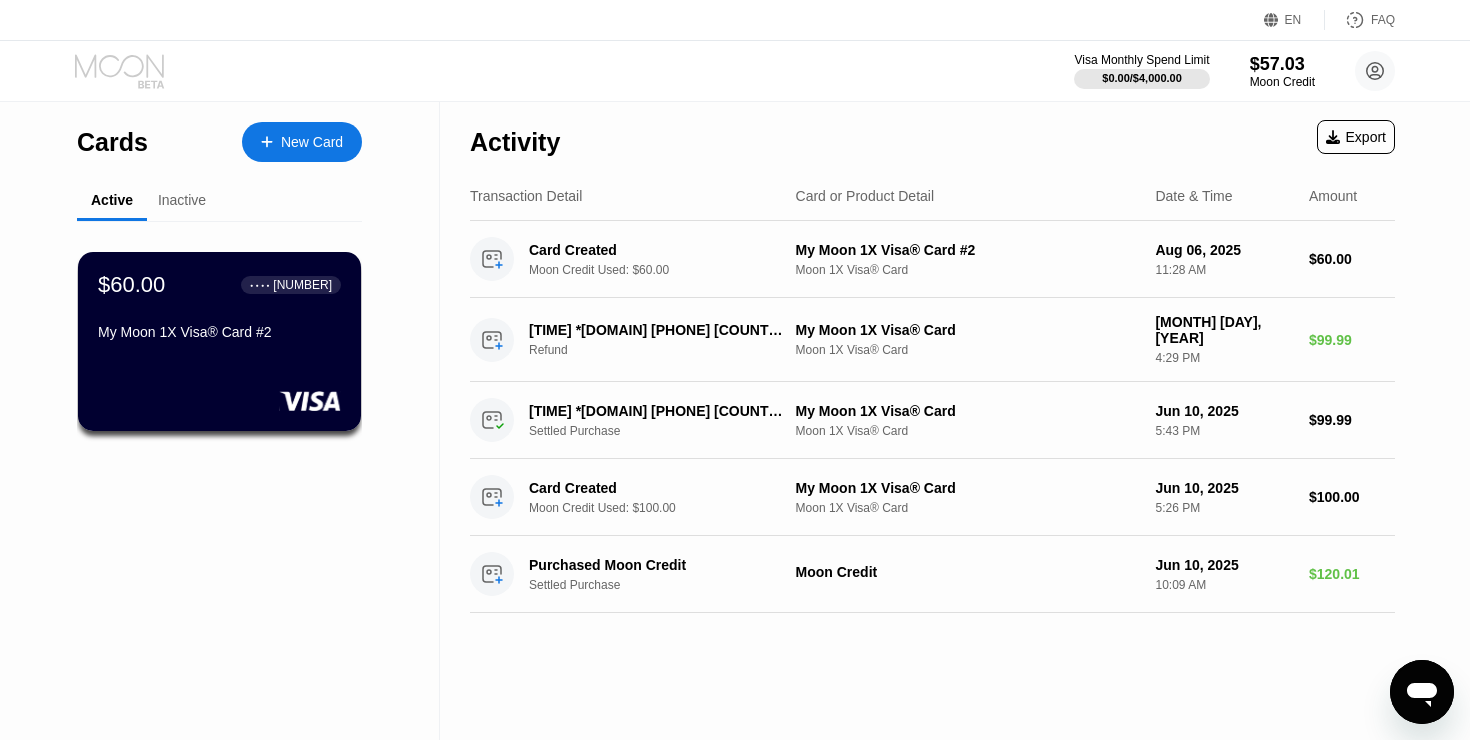 click 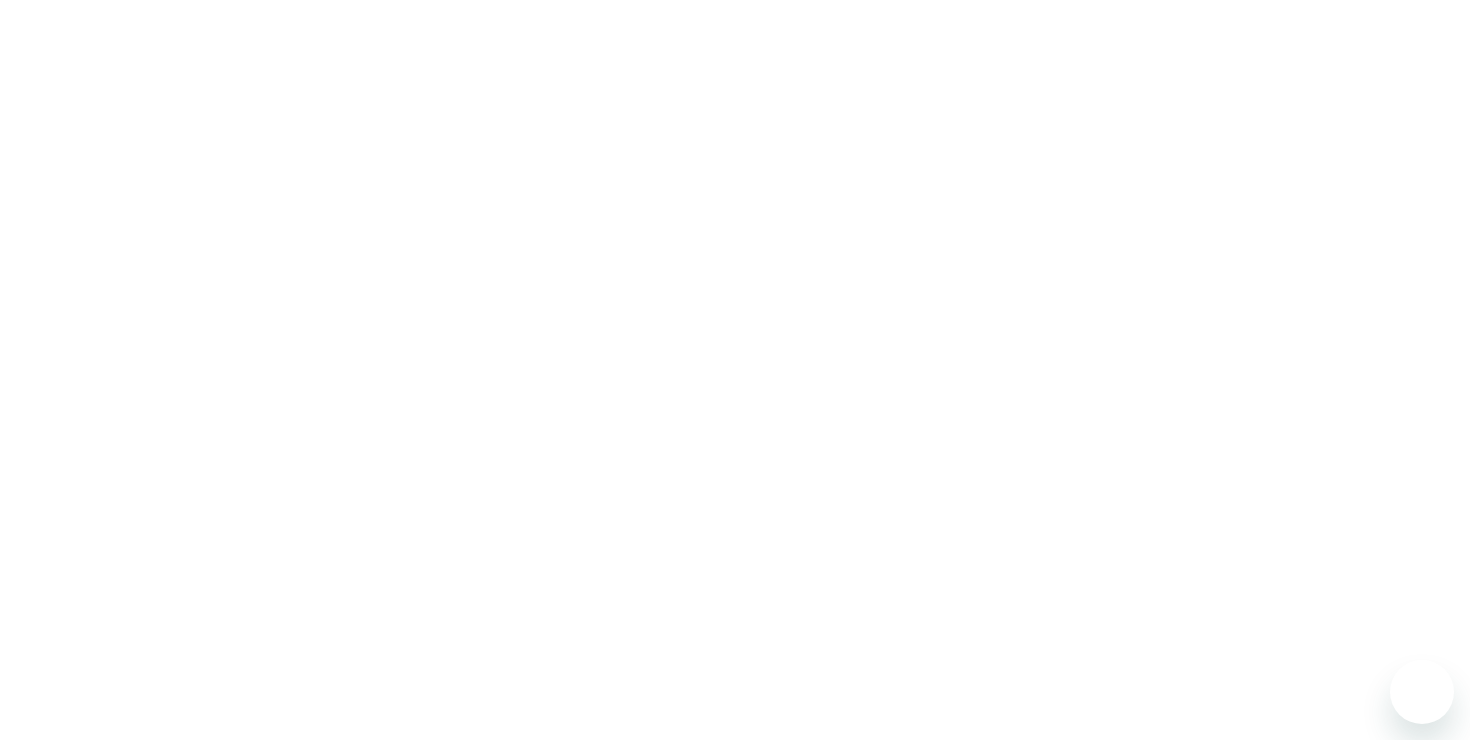 scroll, scrollTop: 0, scrollLeft: 0, axis: both 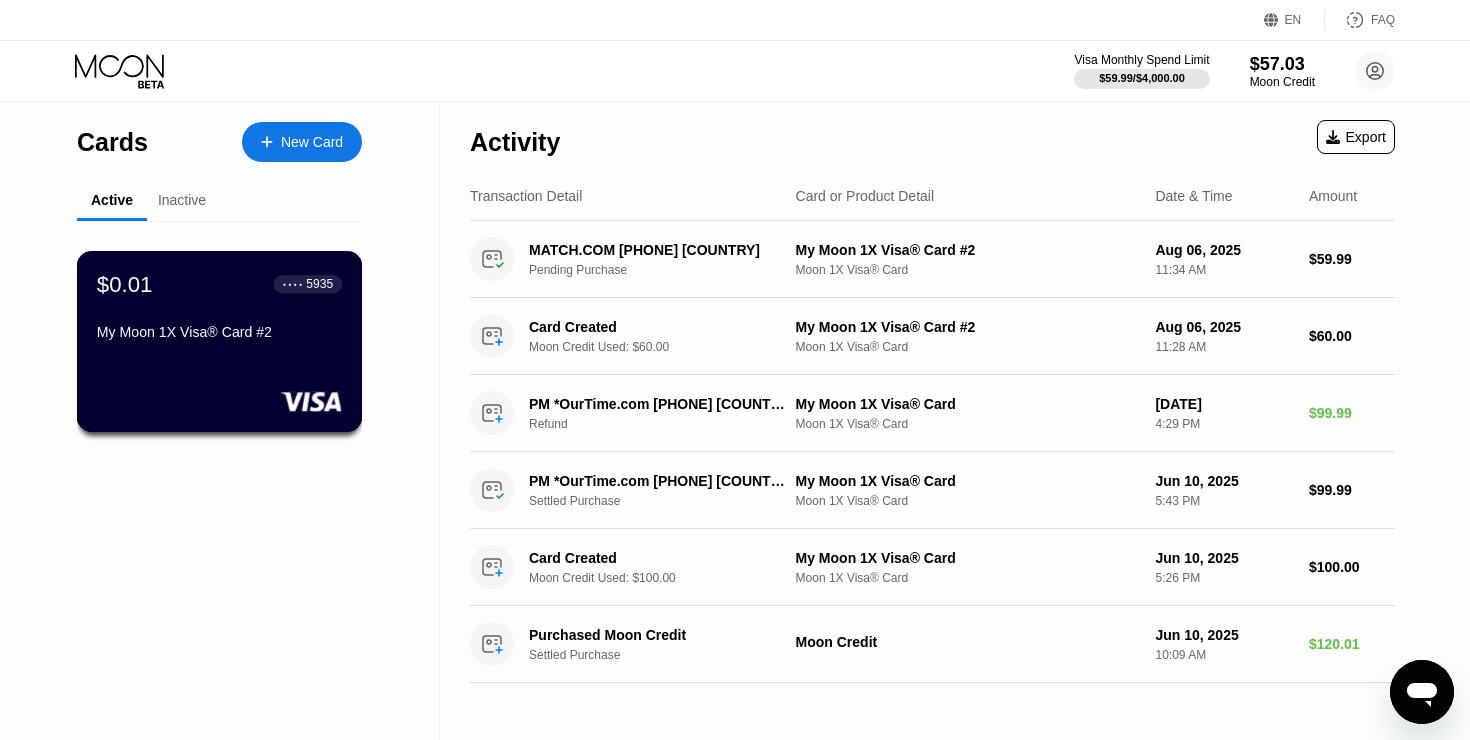 click on "$0.01 ● ● ● ● 5935 My Moon 1X Visa® Card #2" at bounding box center [219, 309] 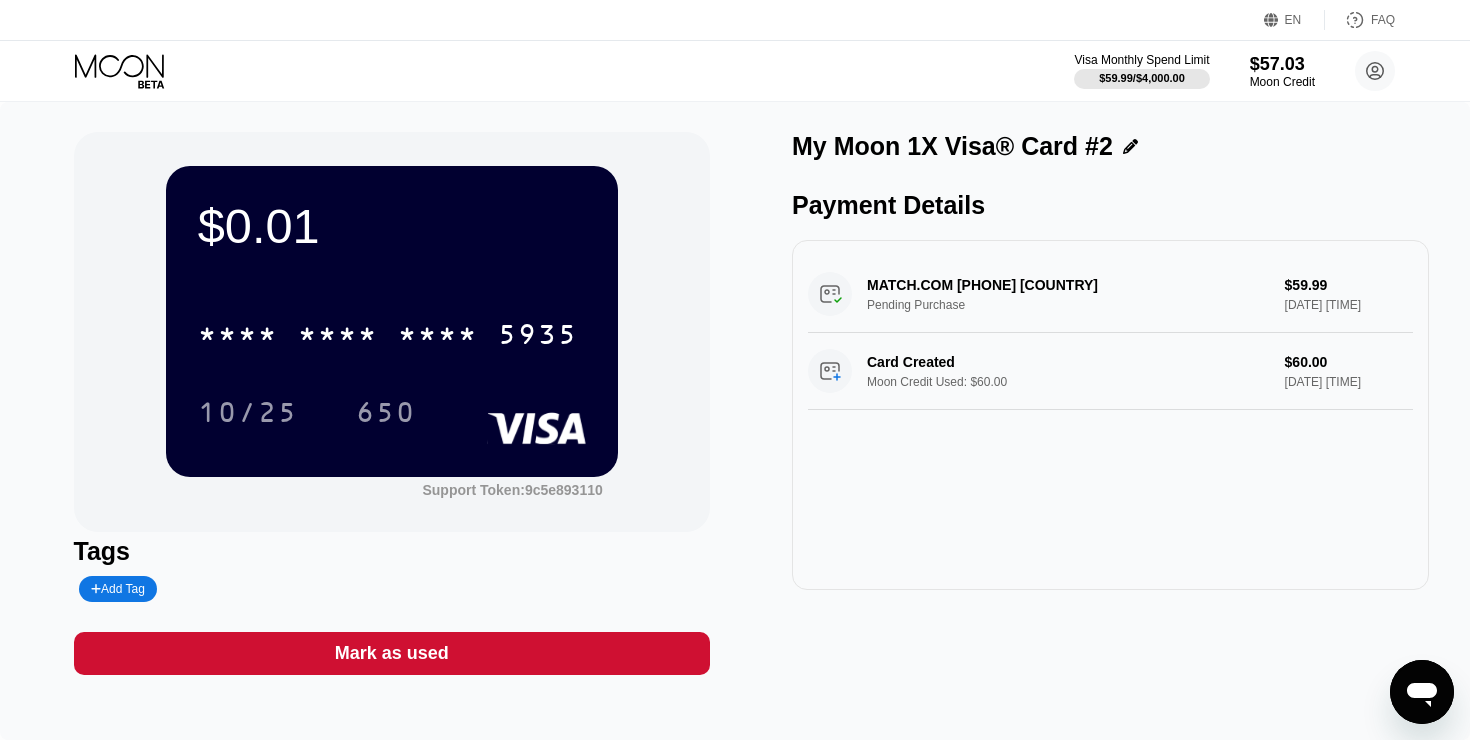 click on "$0.01 * * * * * * * * * * * * 5935 [DATE] [CREDIT_CARD]" at bounding box center [392, 321] 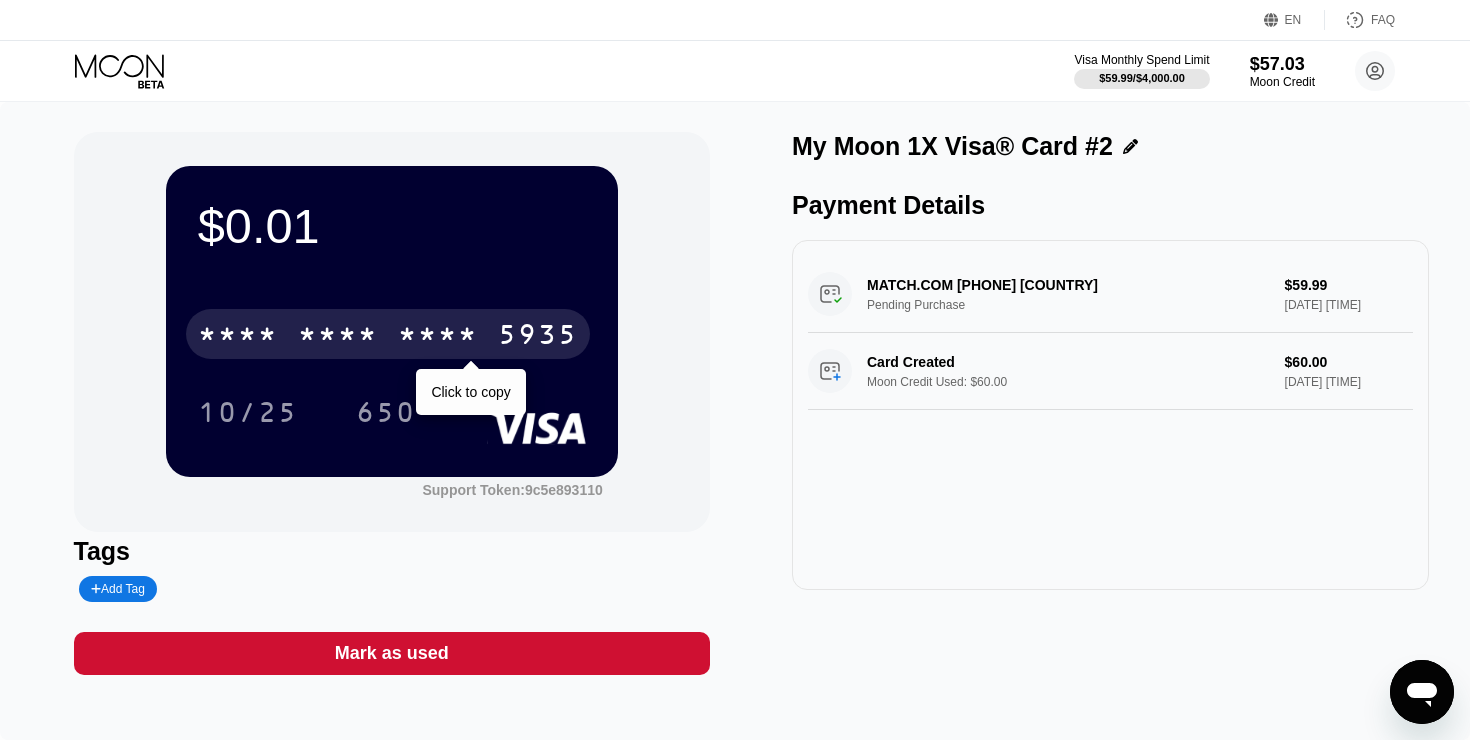 click on "* * * *" at bounding box center (438, 337) 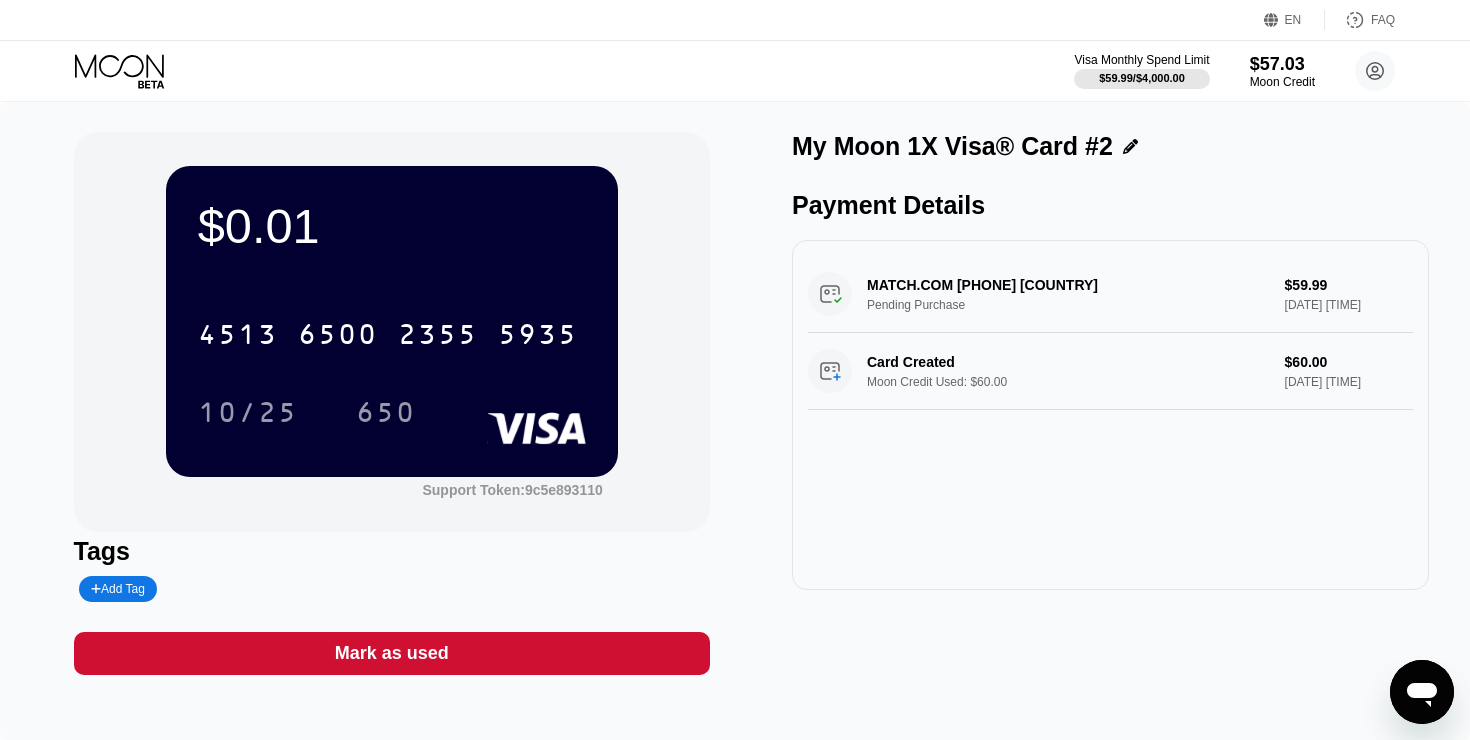 click on "Visa Monthly Spend Limit $59.99 / $4,000.00 $57.03 Moon Credit [FIRST] [LAST] [EMAIL]  Home Settings Support Careers About Us Log out Privacy policy Terms" at bounding box center (735, 71) 